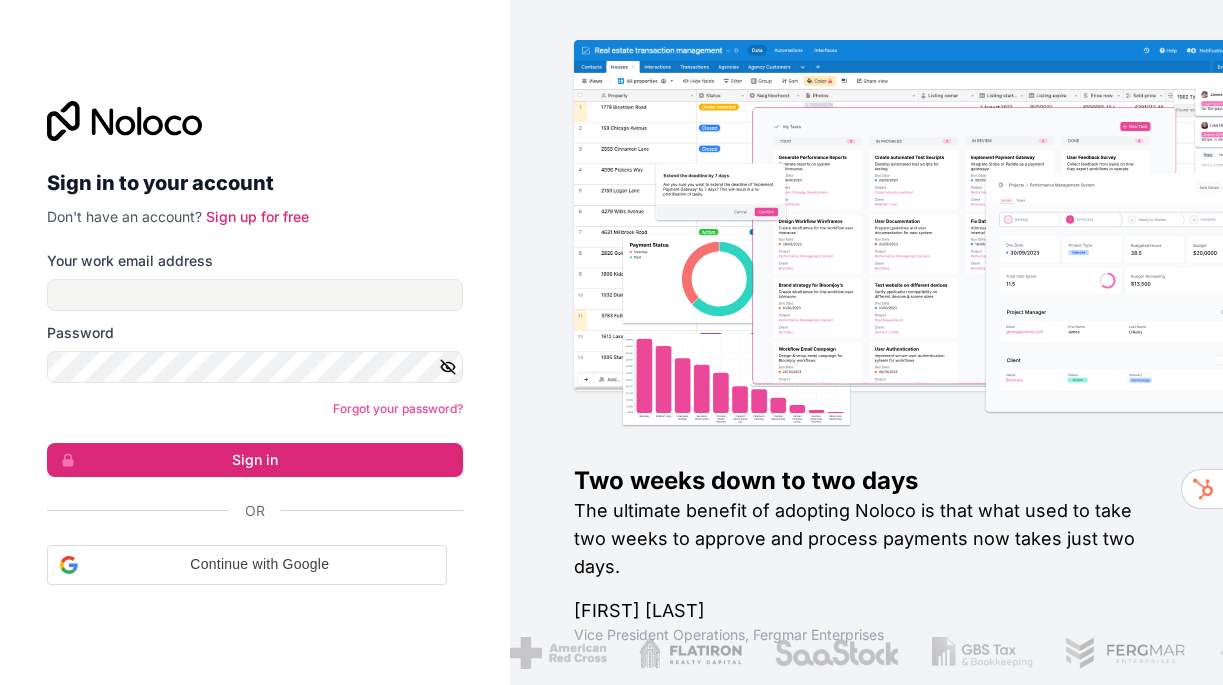 scroll, scrollTop: 0, scrollLeft: 0, axis: both 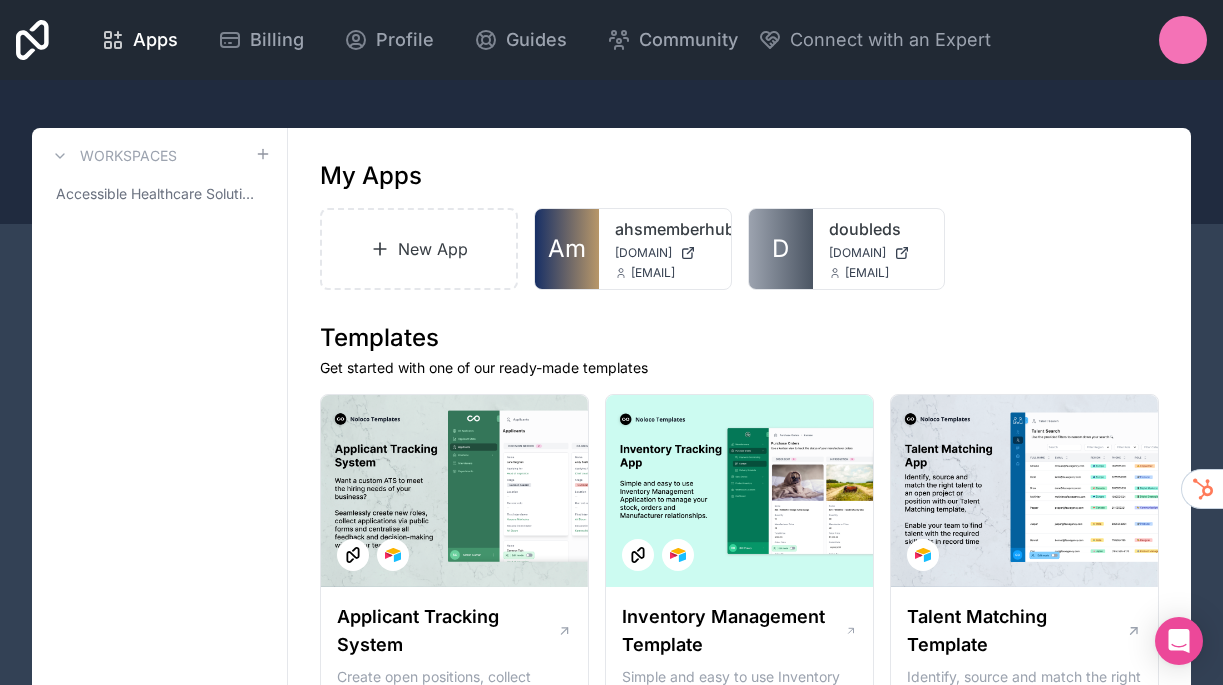 click at bounding box center [1183, 40] 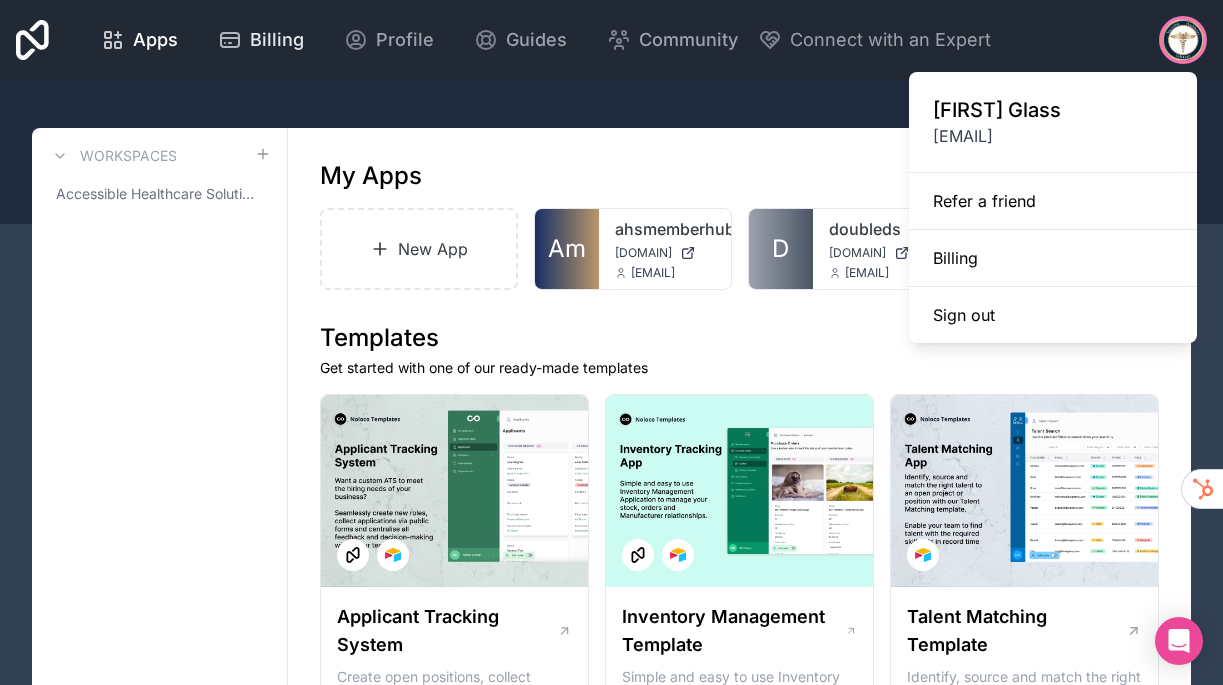 click on "Billing" at bounding box center (277, 40) 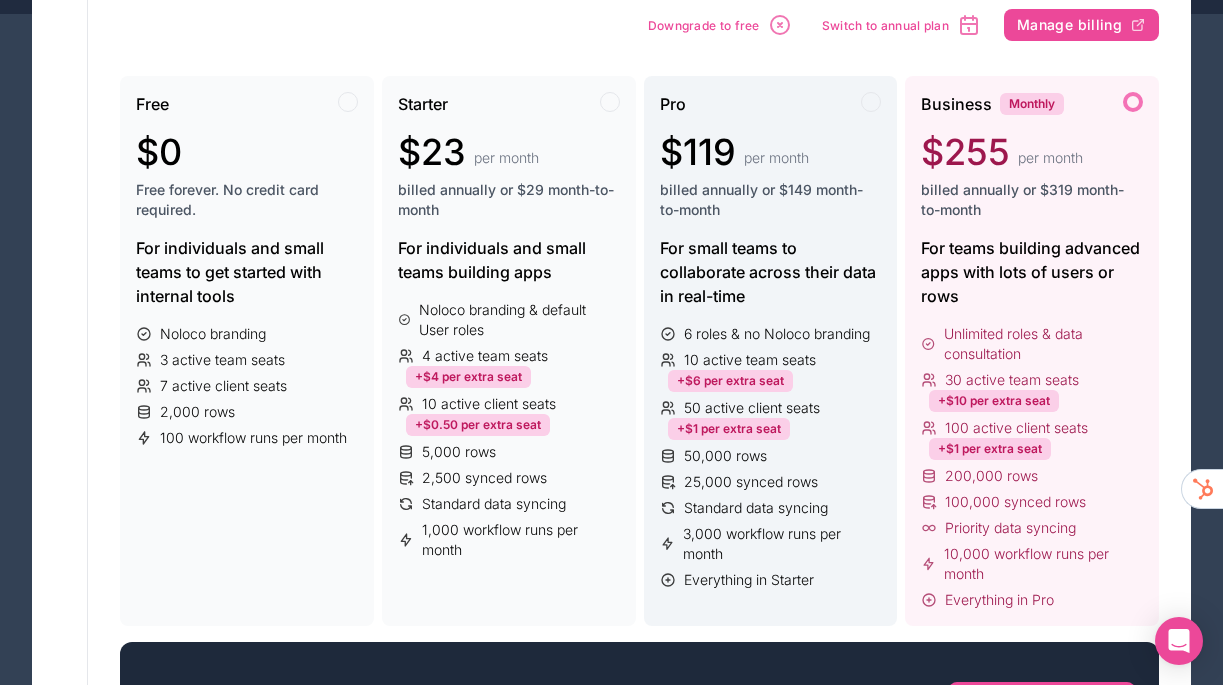 scroll, scrollTop: 143, scrollLeft: 0, axis: vertical 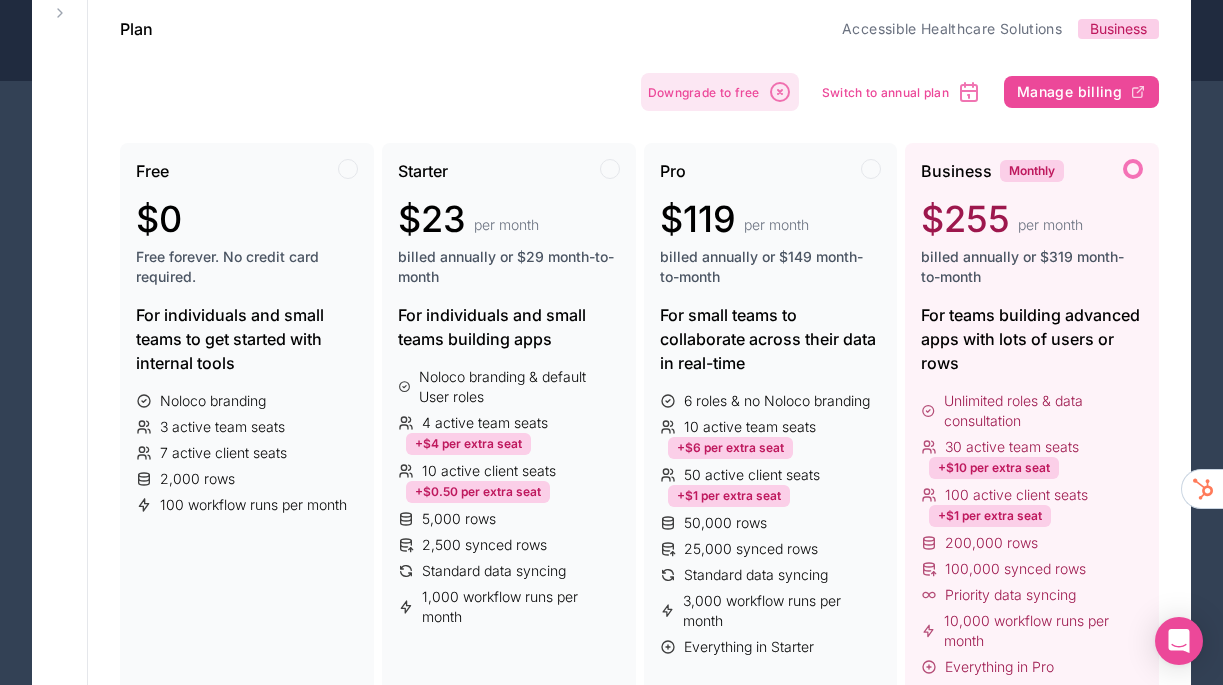 click on "Downgrade to free" at bounding box center (704, 92) 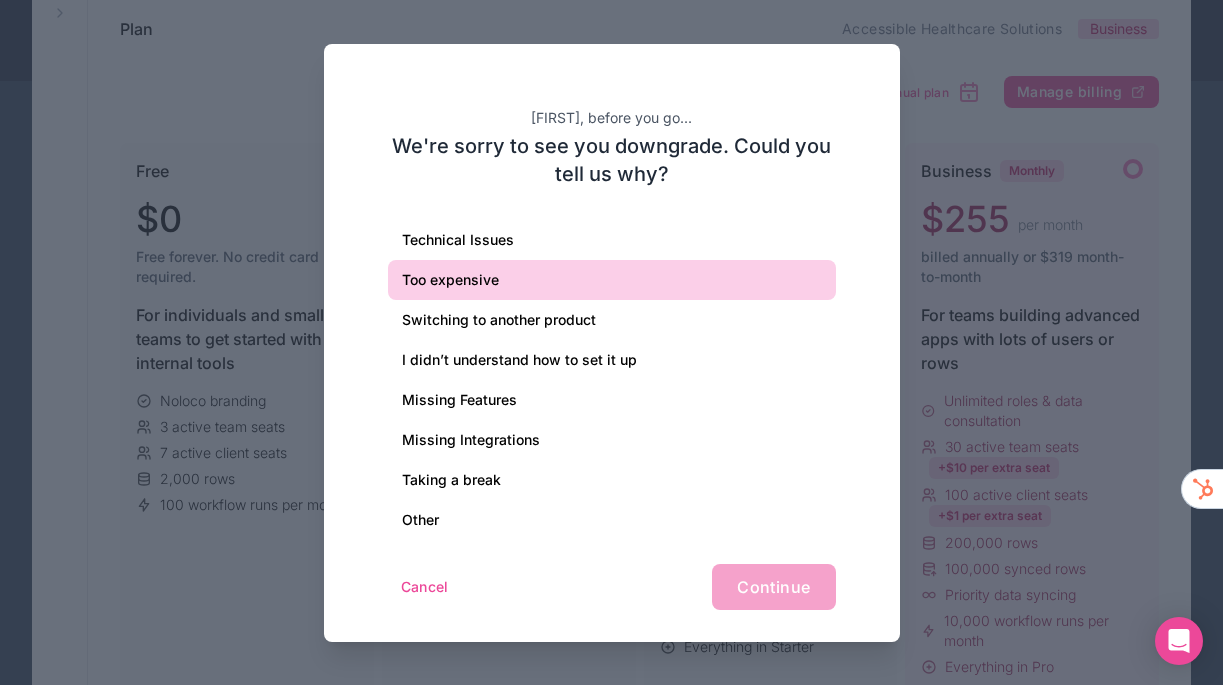 click on "Too expensive" at bounding box center [612, 280] 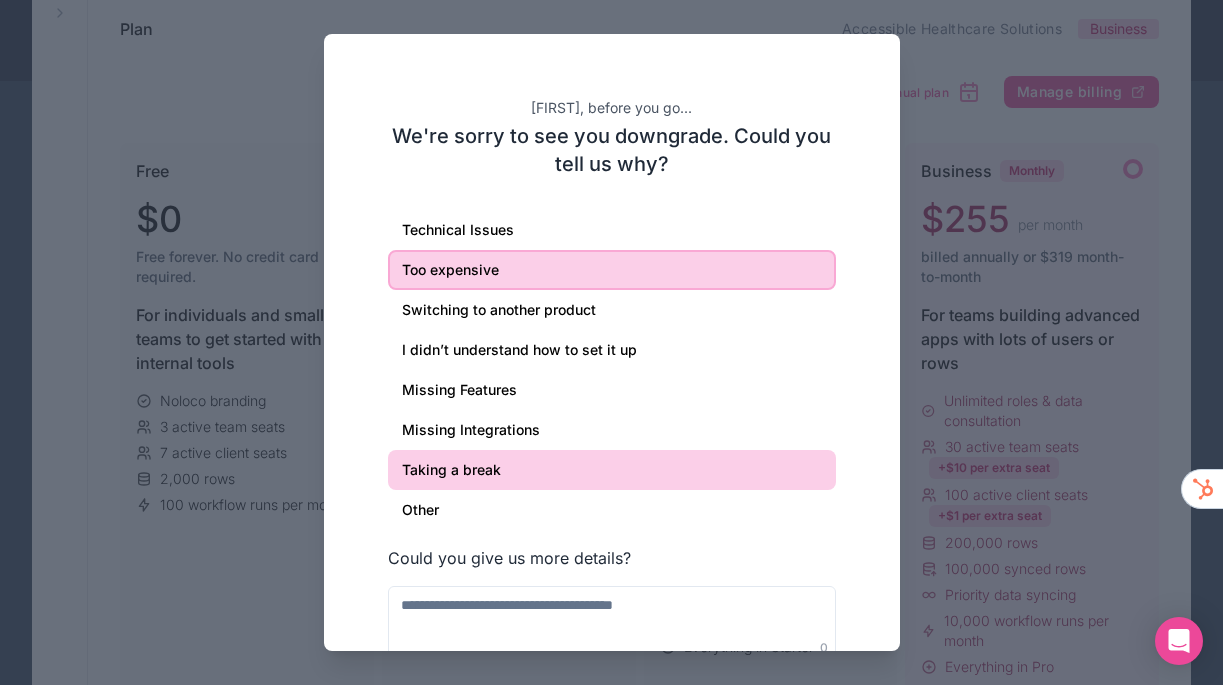 click on "Taking a break" at bounding box center [612, 470] 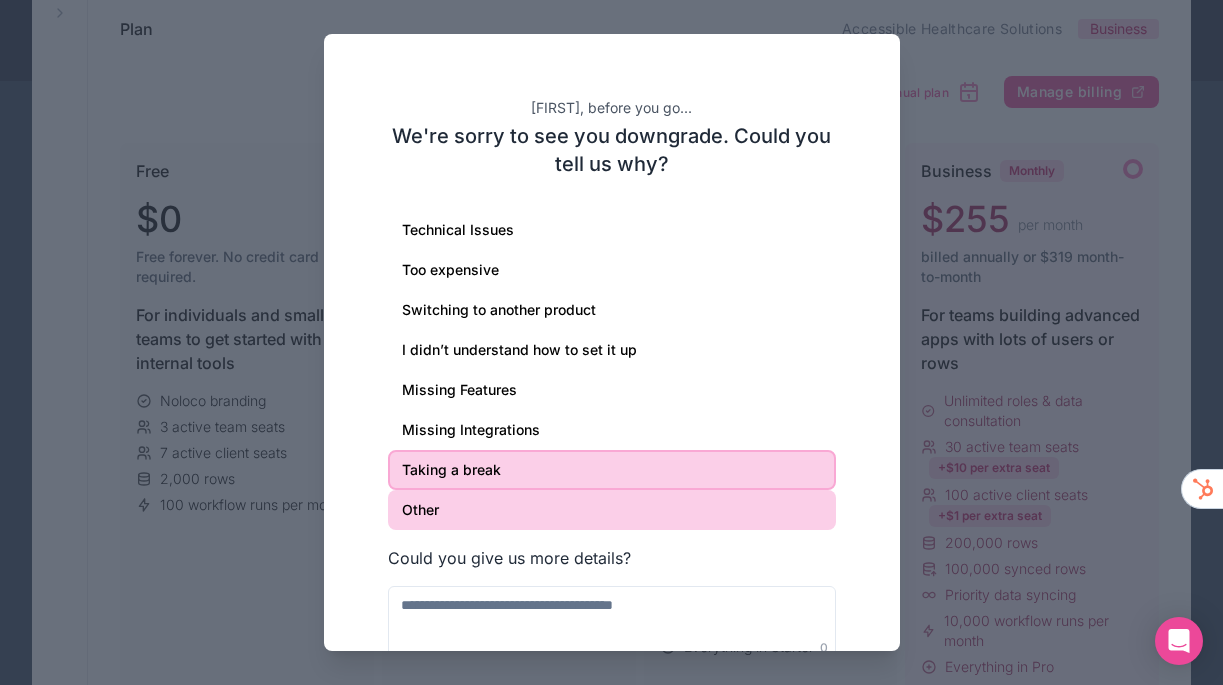 click on "Other" at bounding box center [612, 510] 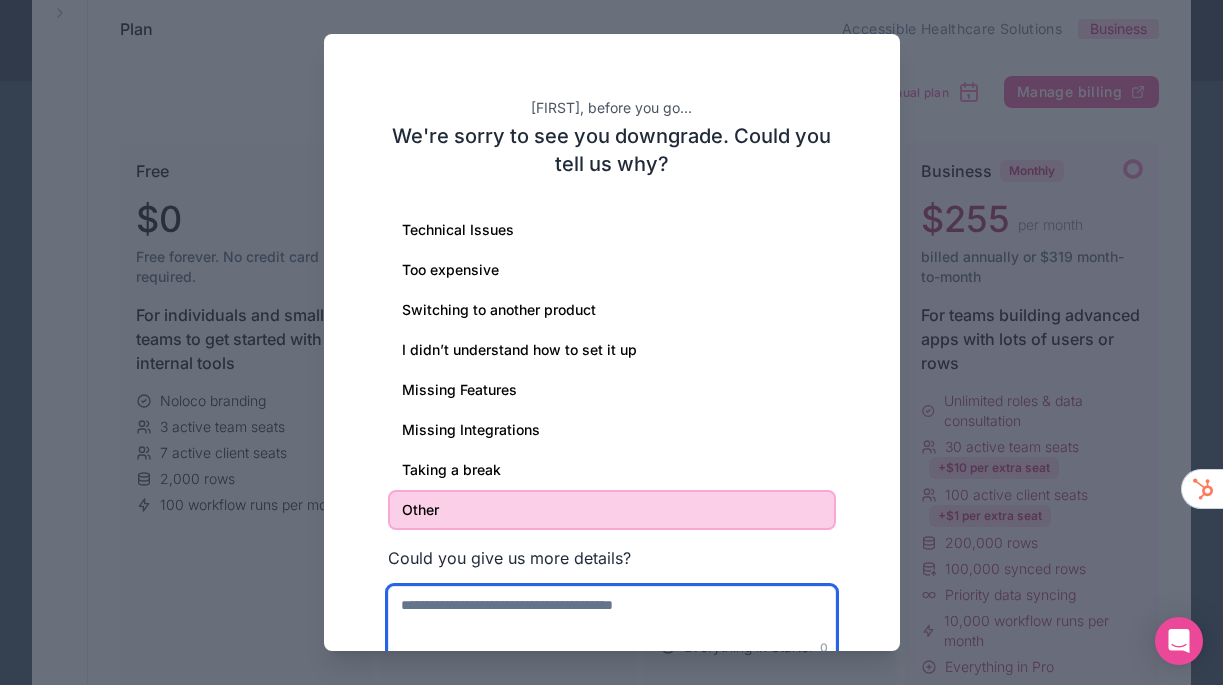 click at bounding box center (612, 625) 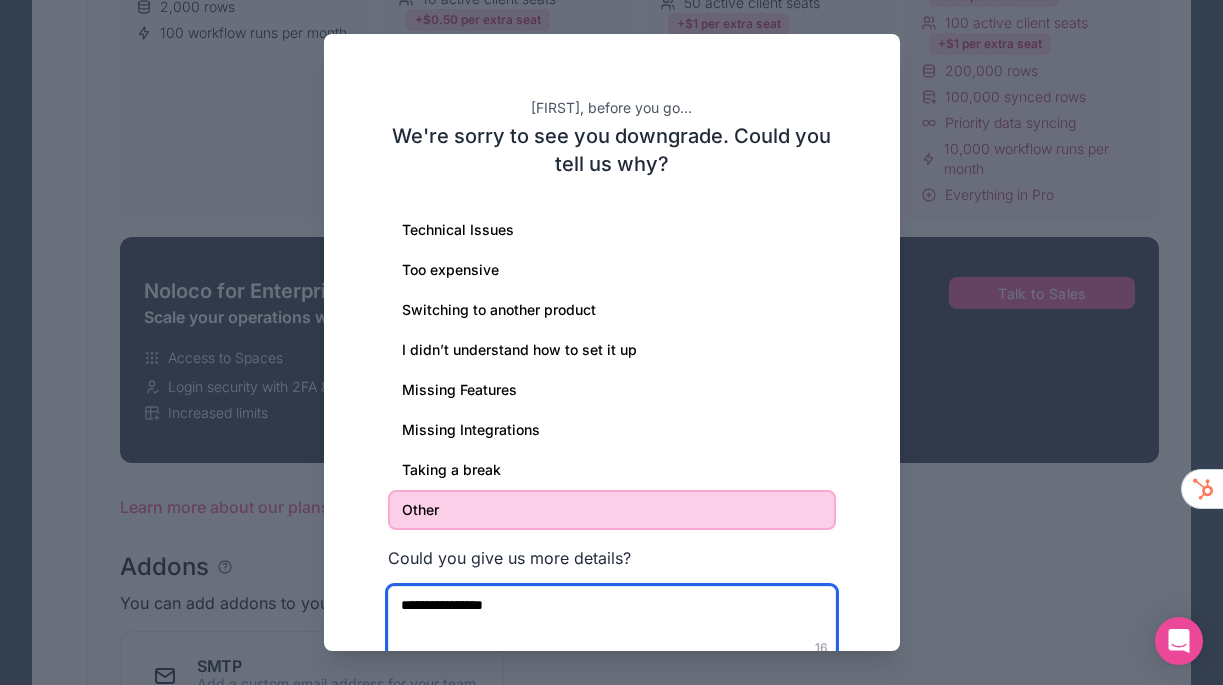 scroll, scrollTop: 667, scrollLeft: 0, axis: vertical 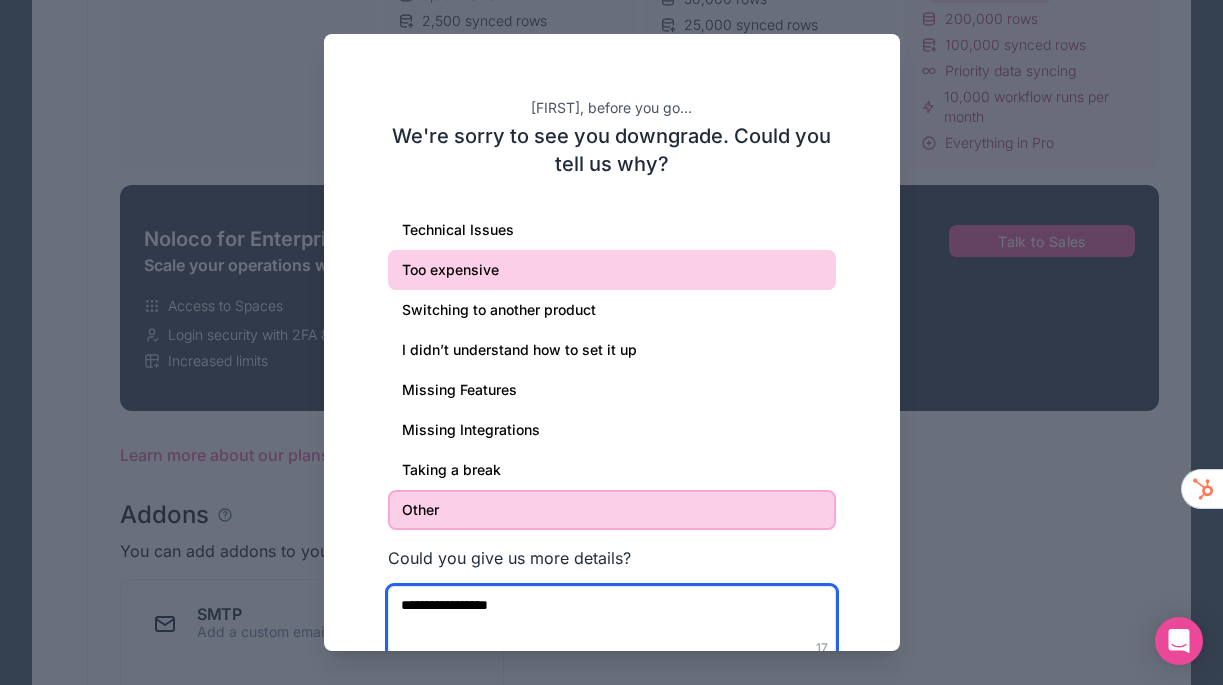type on "**********" 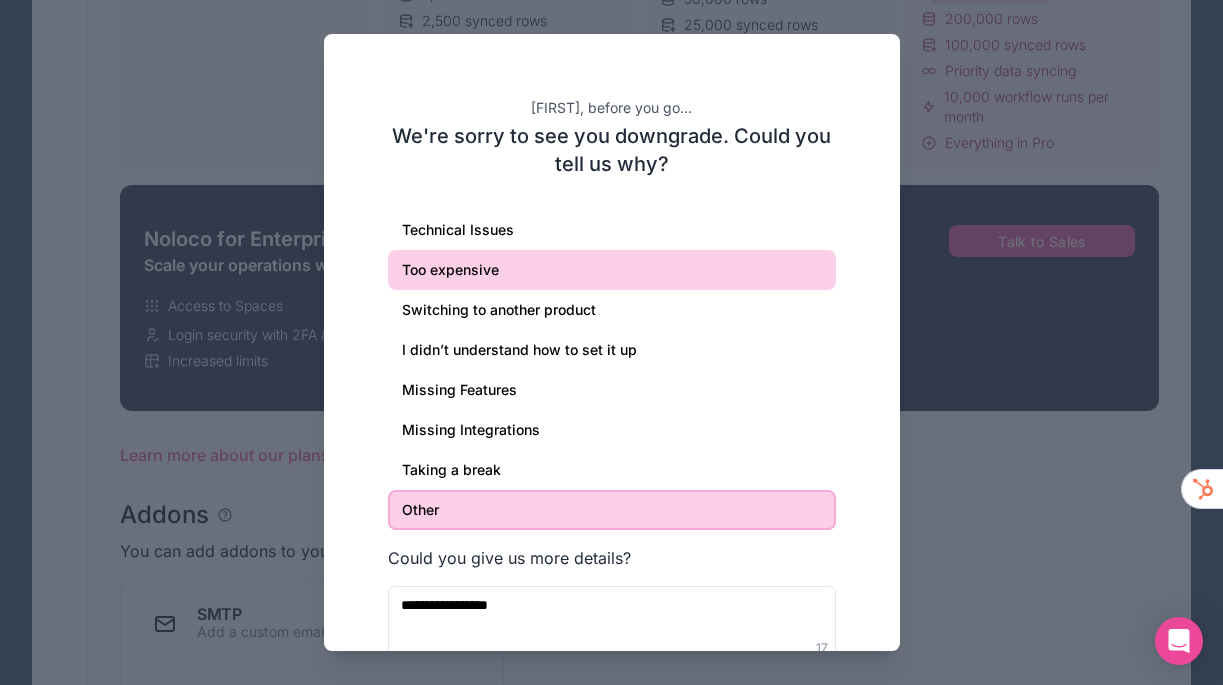 click on "Too expensive" at bounding box center [612, 270] 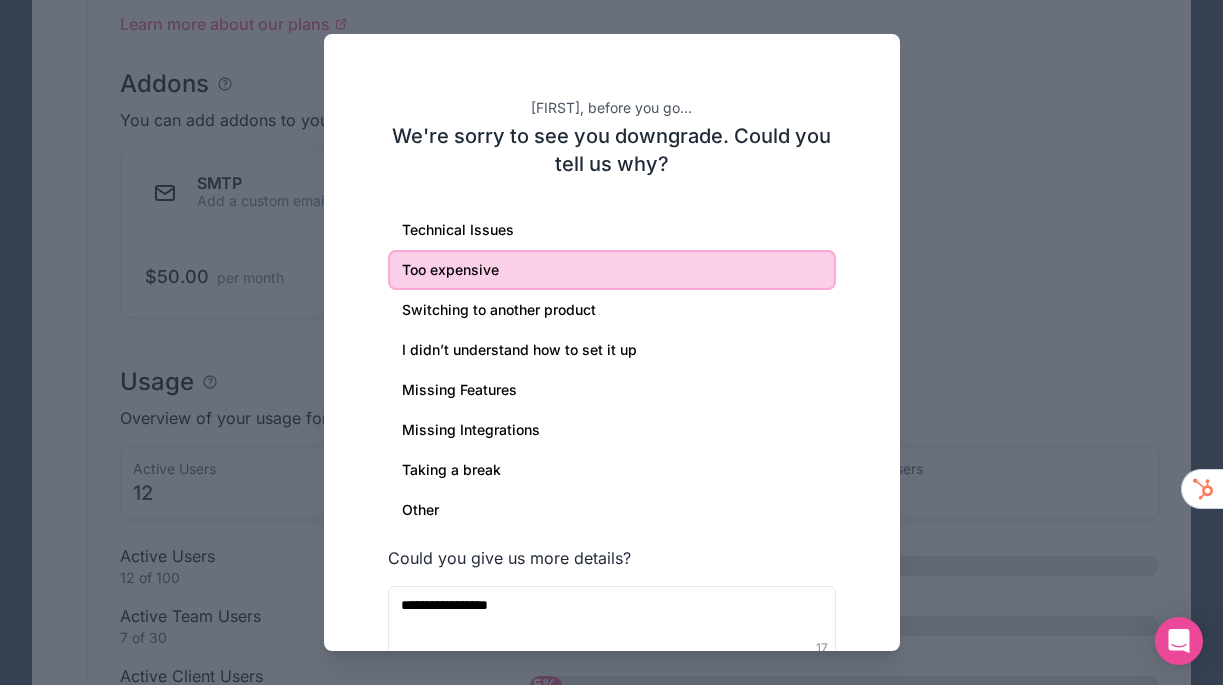 click at bounding box center [611, 342] 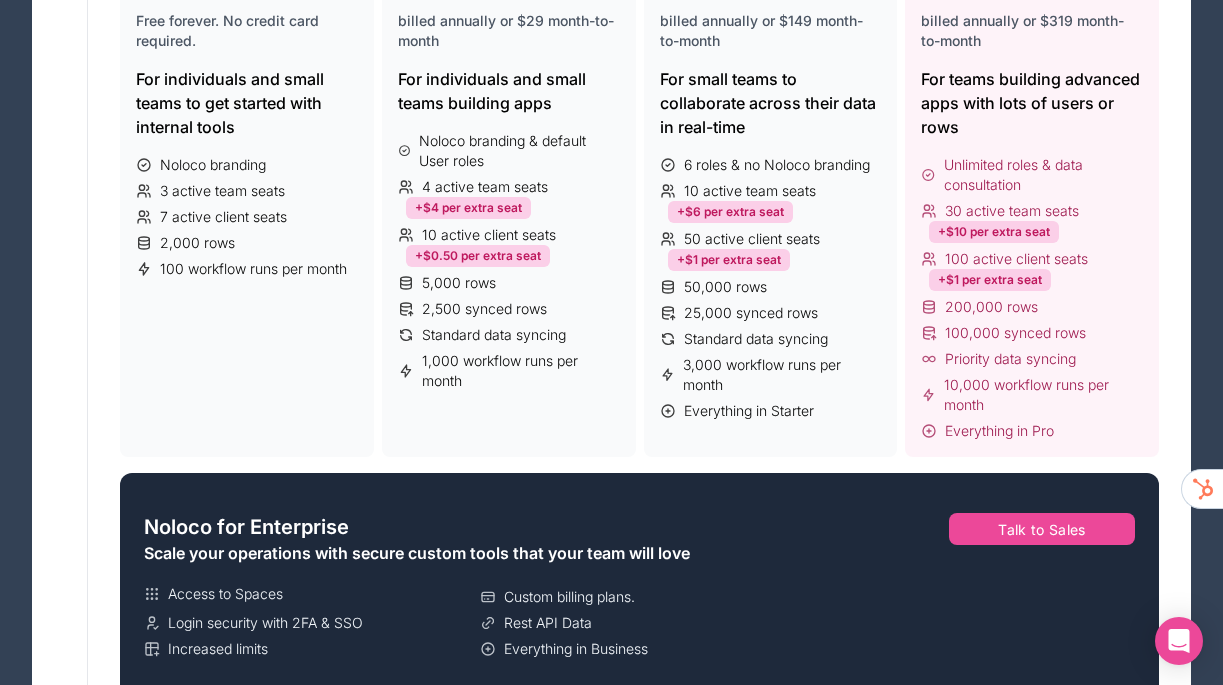 scroll, scrollTop: 0, scrollLeft: 0, axis: both 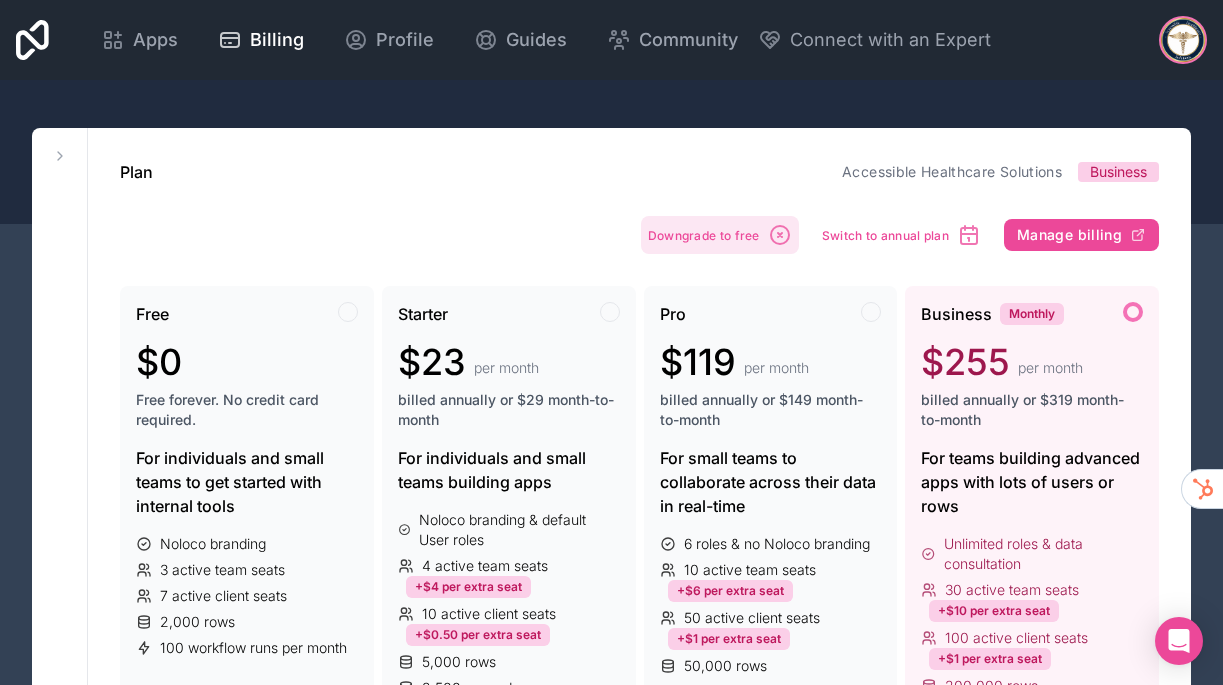 click on "Downgrade to free" at bounding box center (704, 235) 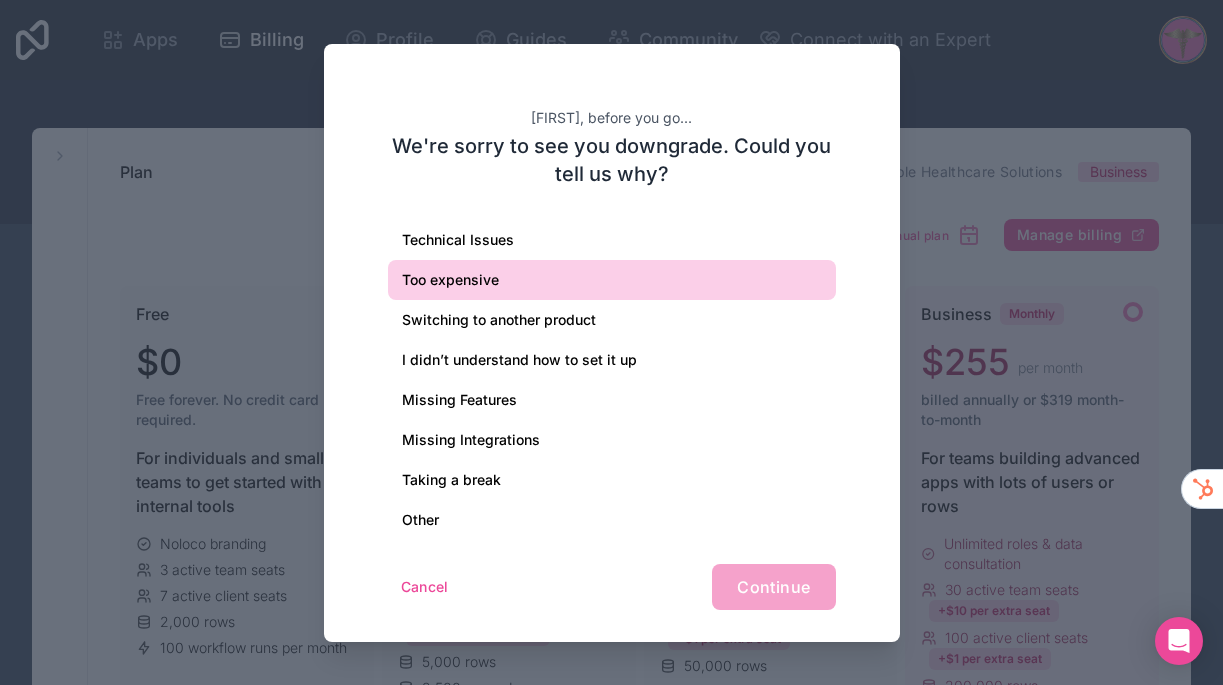 click on "Too expensive" at bounding box center [612, 280] 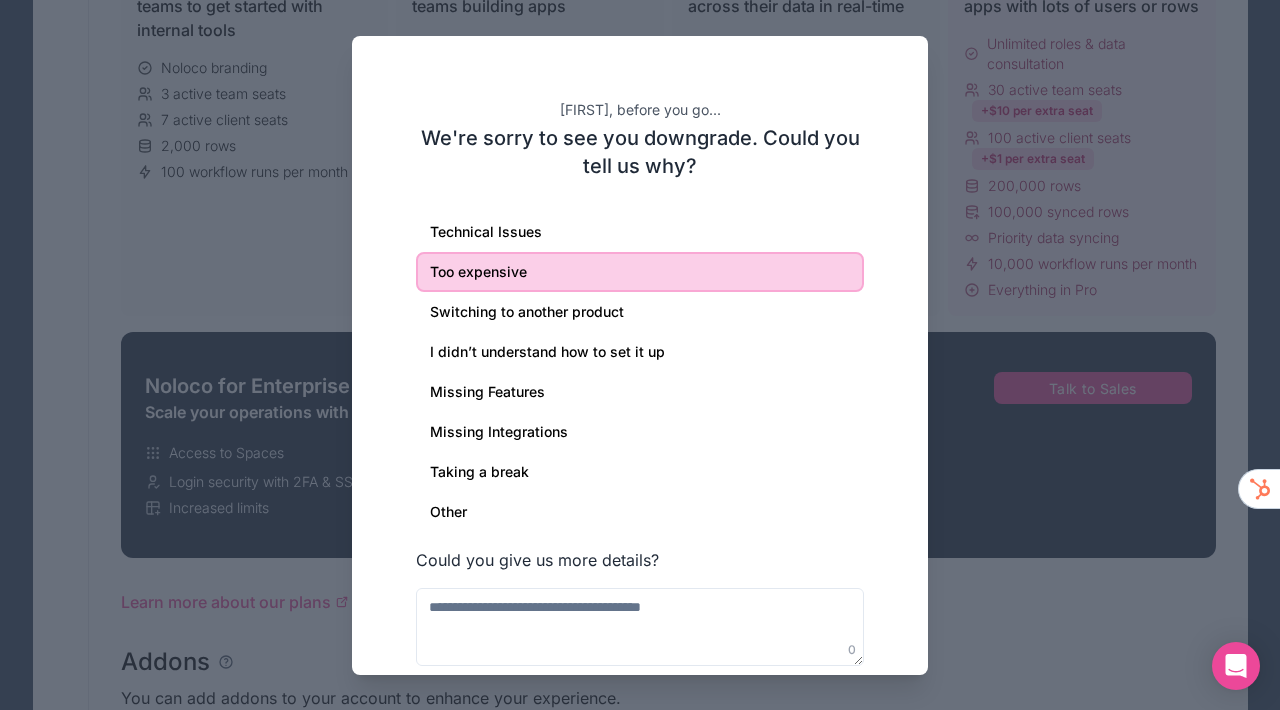 scroll, scrollTop: 479, scrollLeft: 0, axis: vertical 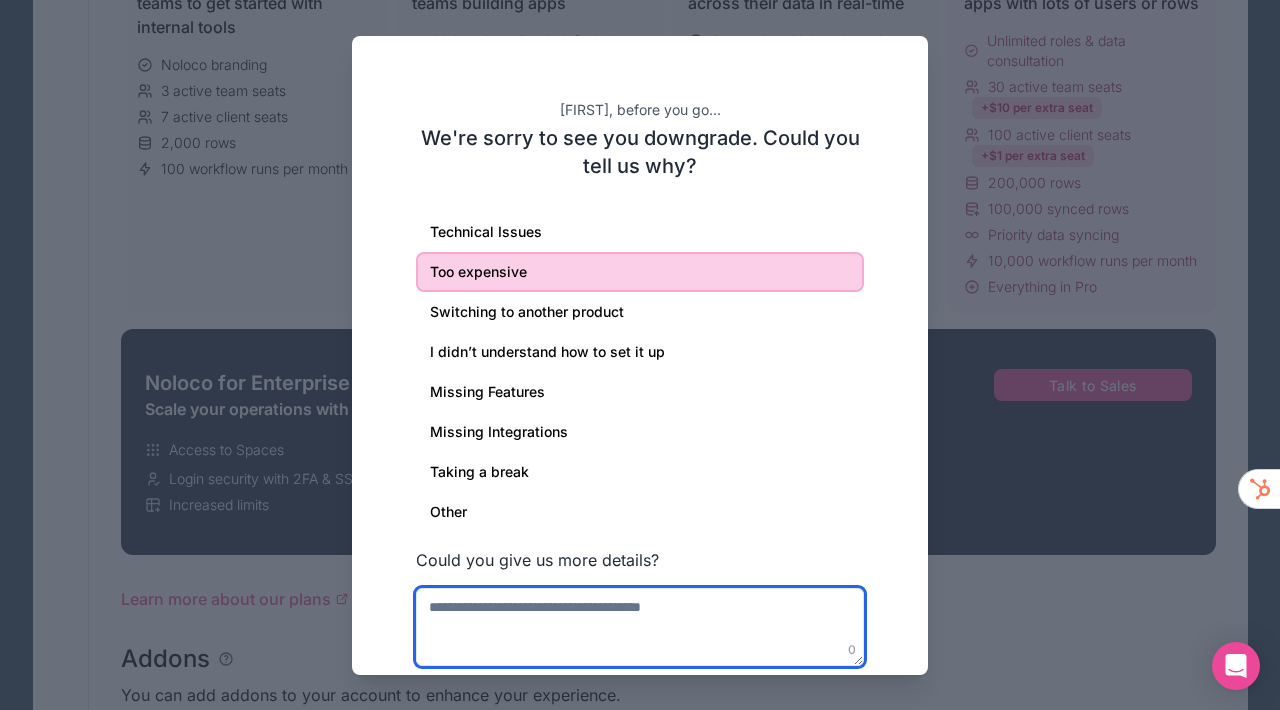 click at bounding box center (640, 627) 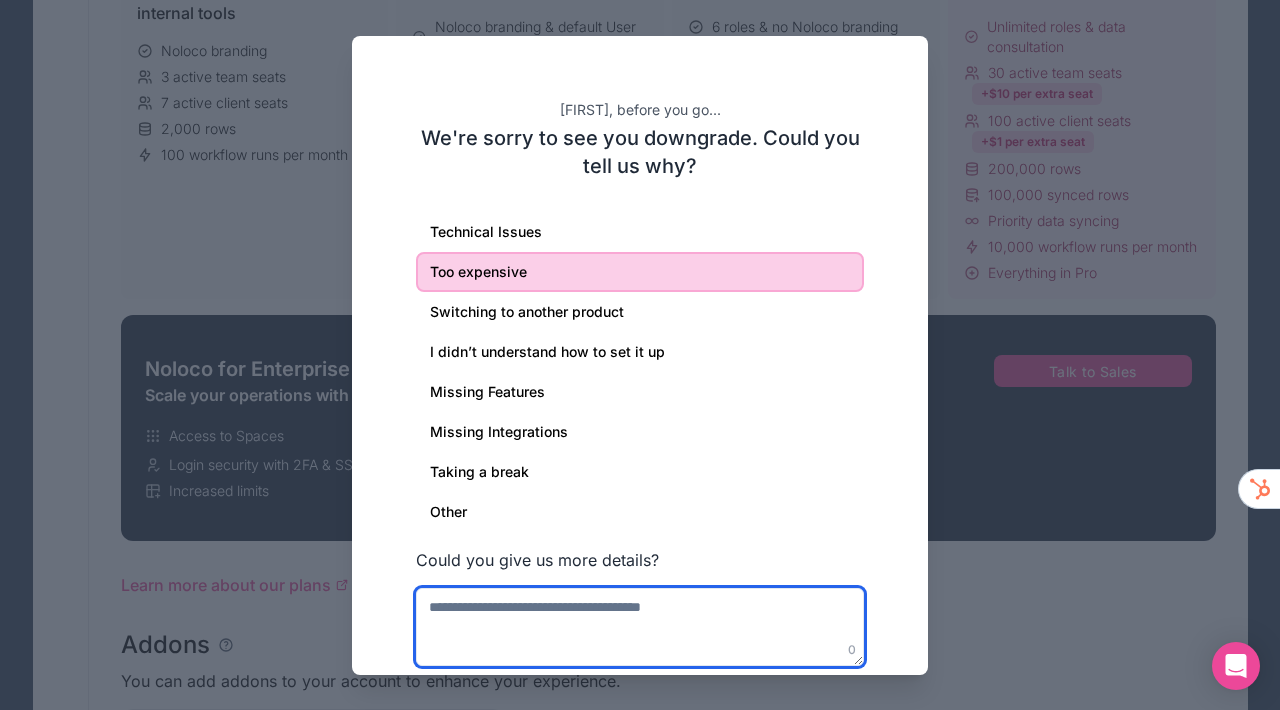 scroll, scrollTop: 490, scrollLeft: 0, axis: vertical 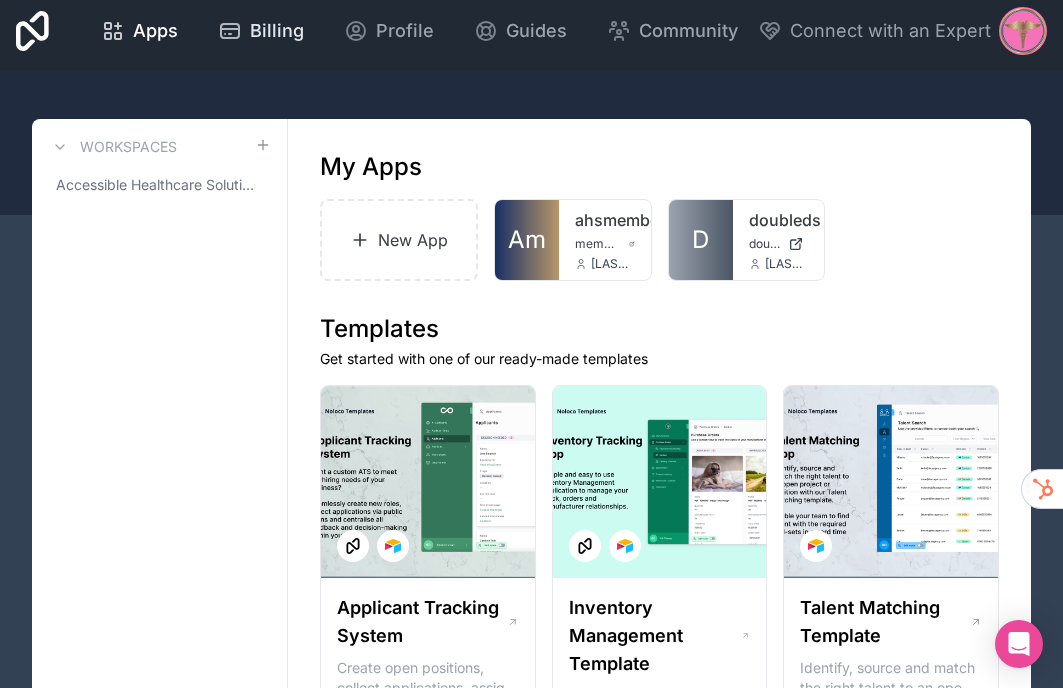 click on "Billing" at bounding box center [277, 31] 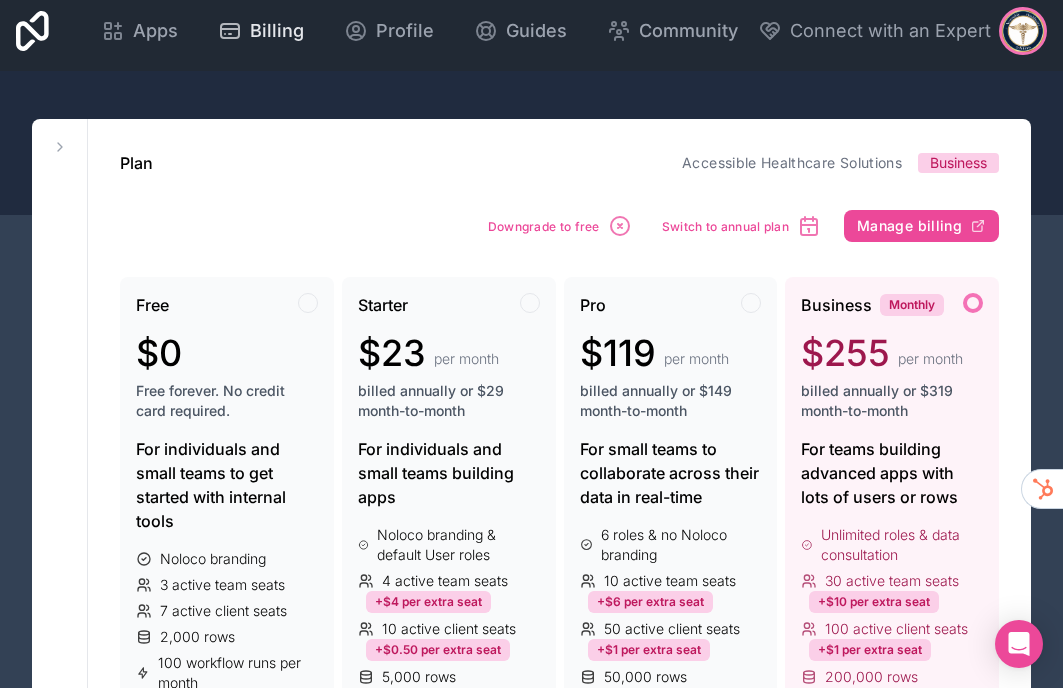 scroll, scrollTop: 0, scrollLeft: 0, axis: both 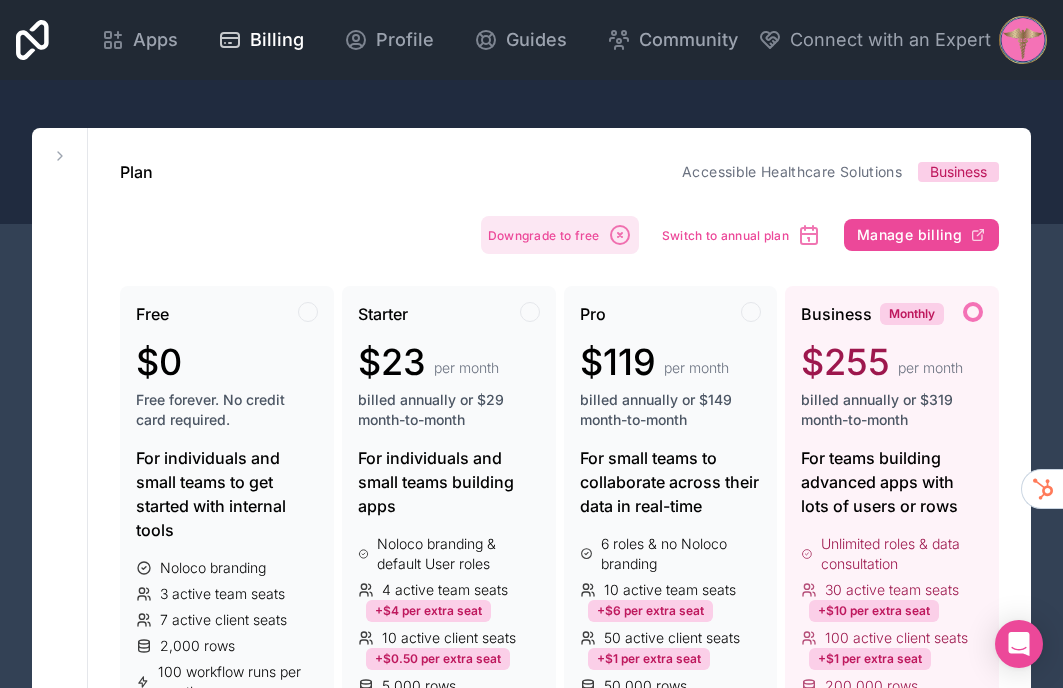 click on "Downgrade to free" at bounding box center (544, 235) 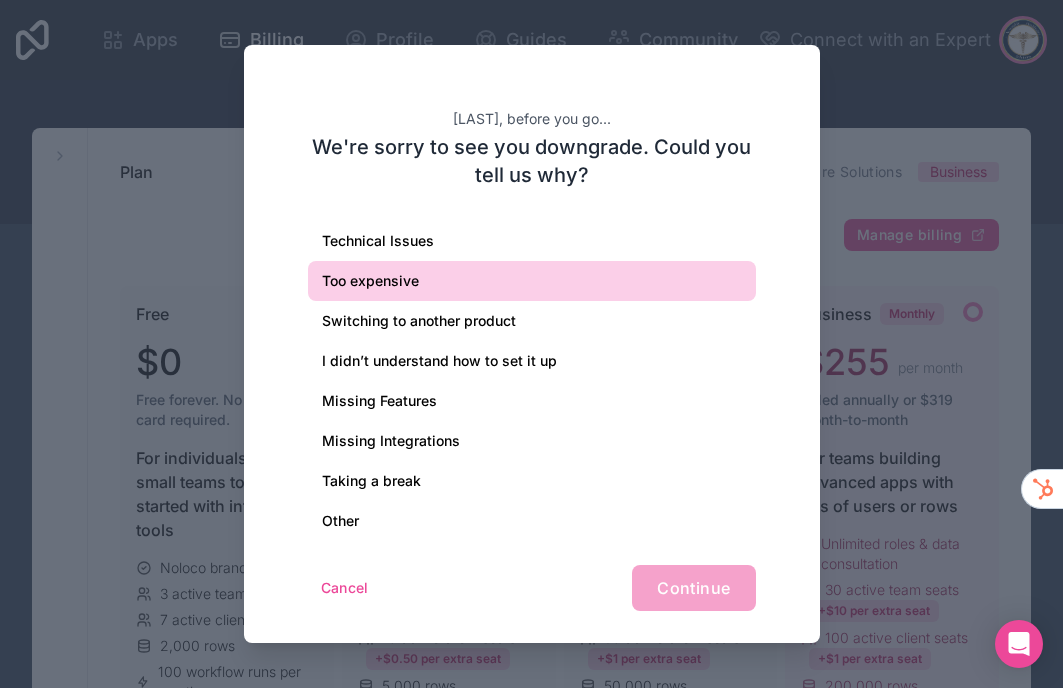 click on "Too expensive" at bounding box center [532, 281] 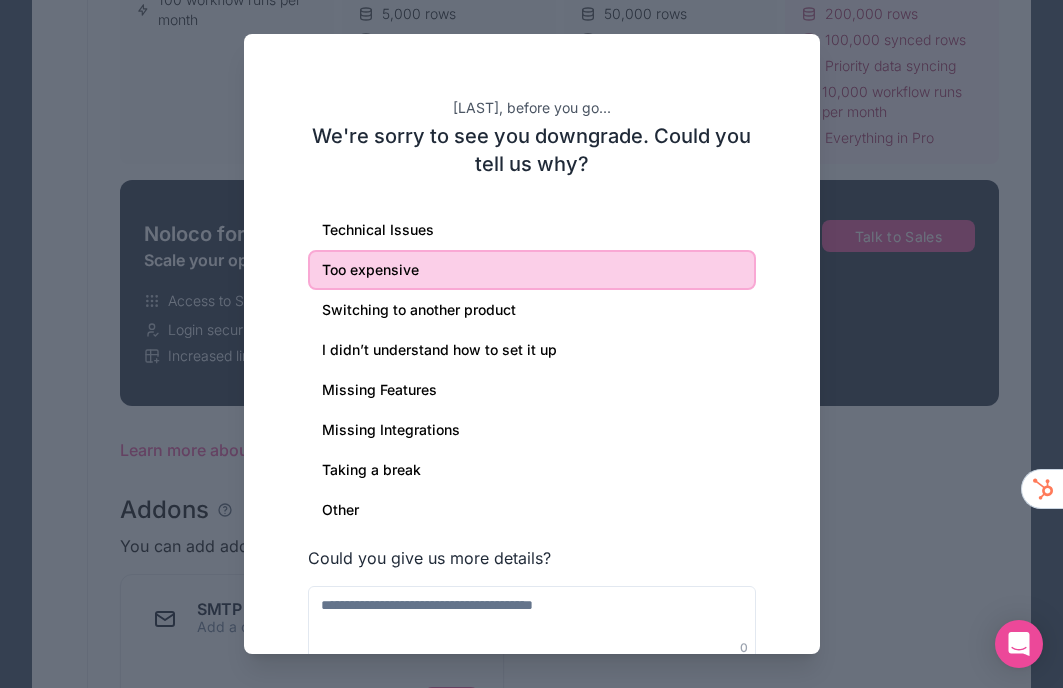 scroll, scrollTop: 678, scrollLeft: 0, axis: vertical 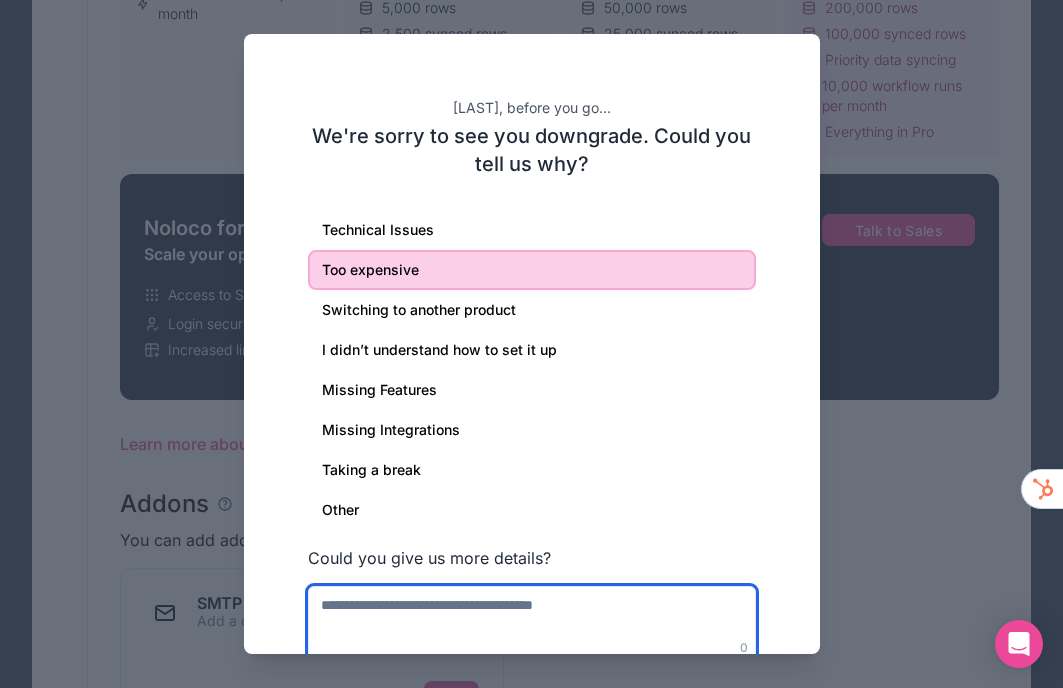 click at bounding box center [532, 625] 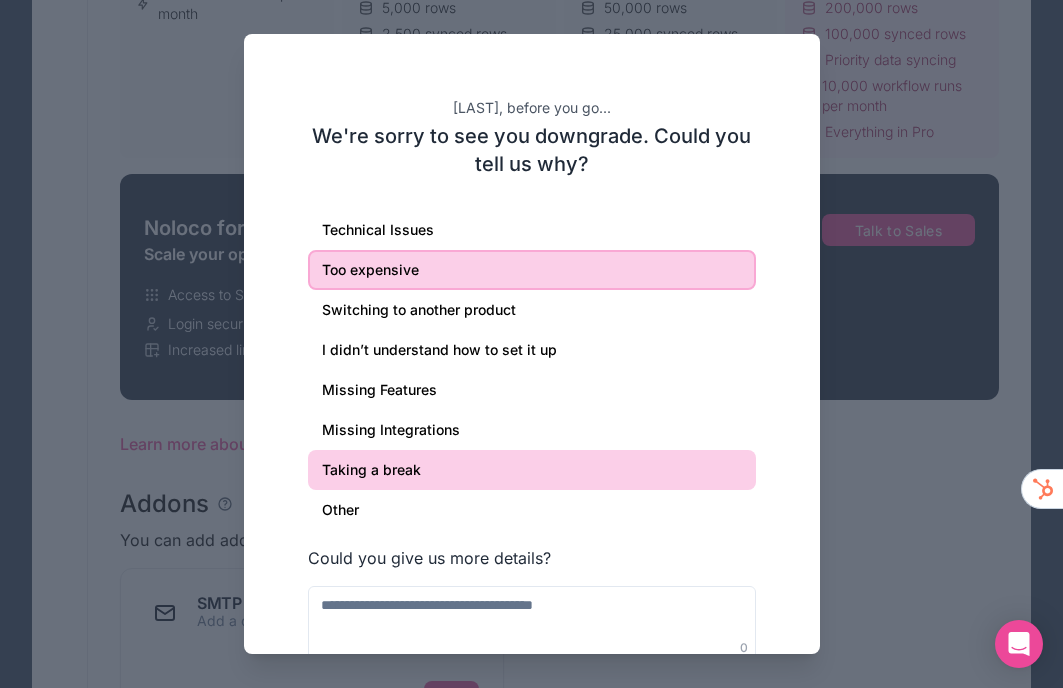 click on "Taking a break" at bounding box center (532, 470) 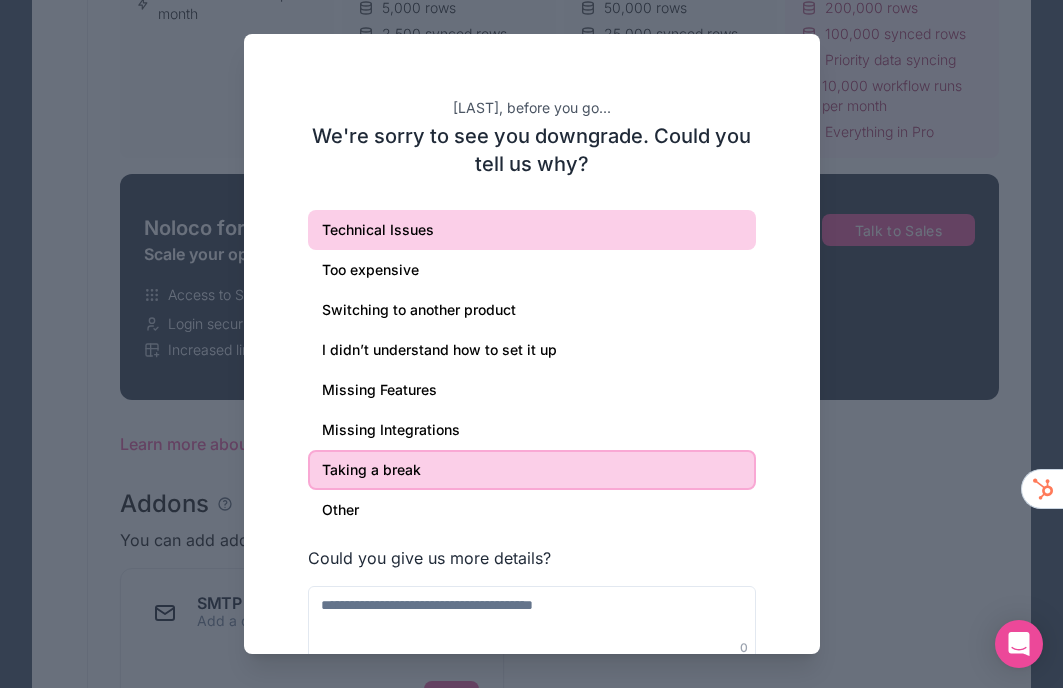 click on "Technical Issues" at bounding box center [532, 230] 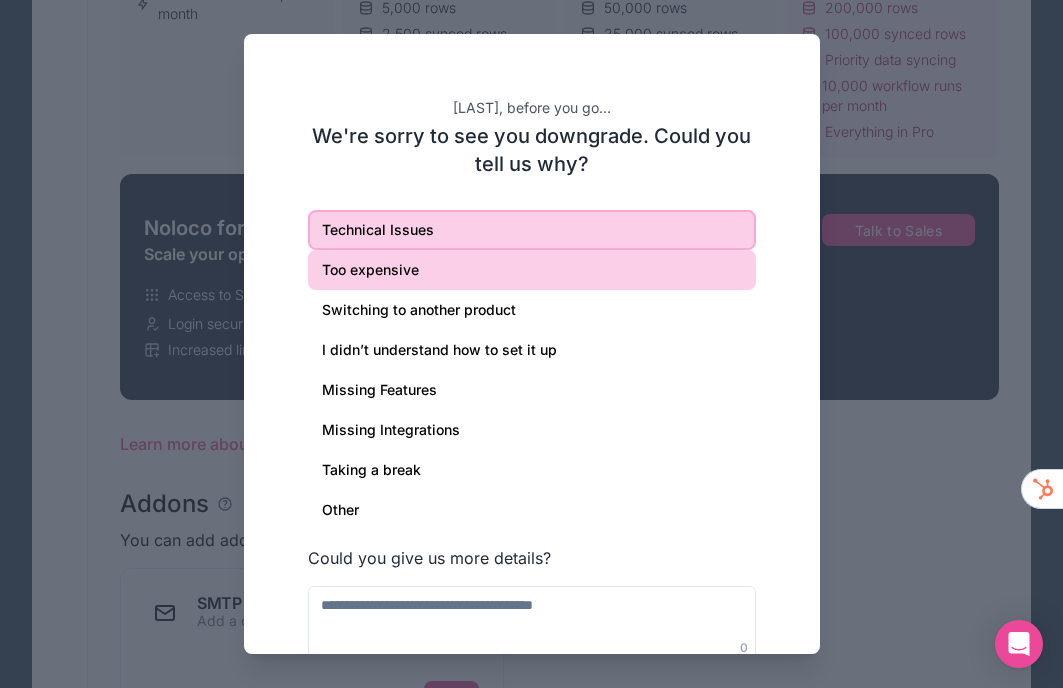 click on "Too expensive" at bounding box center (532, 270) 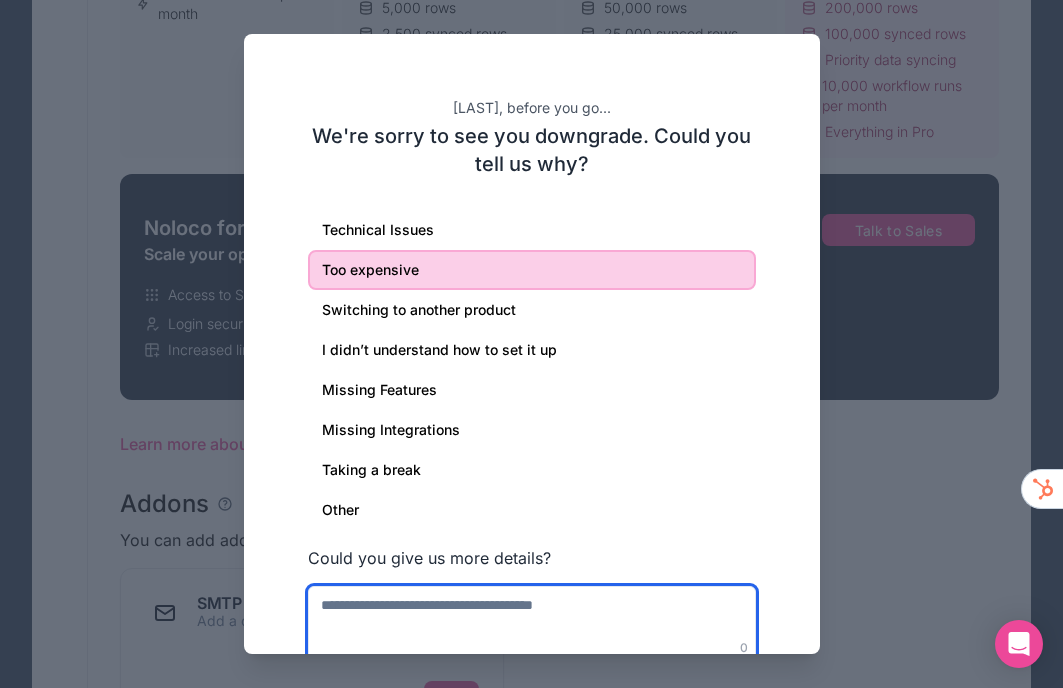 click at bounding box center [532, 625] 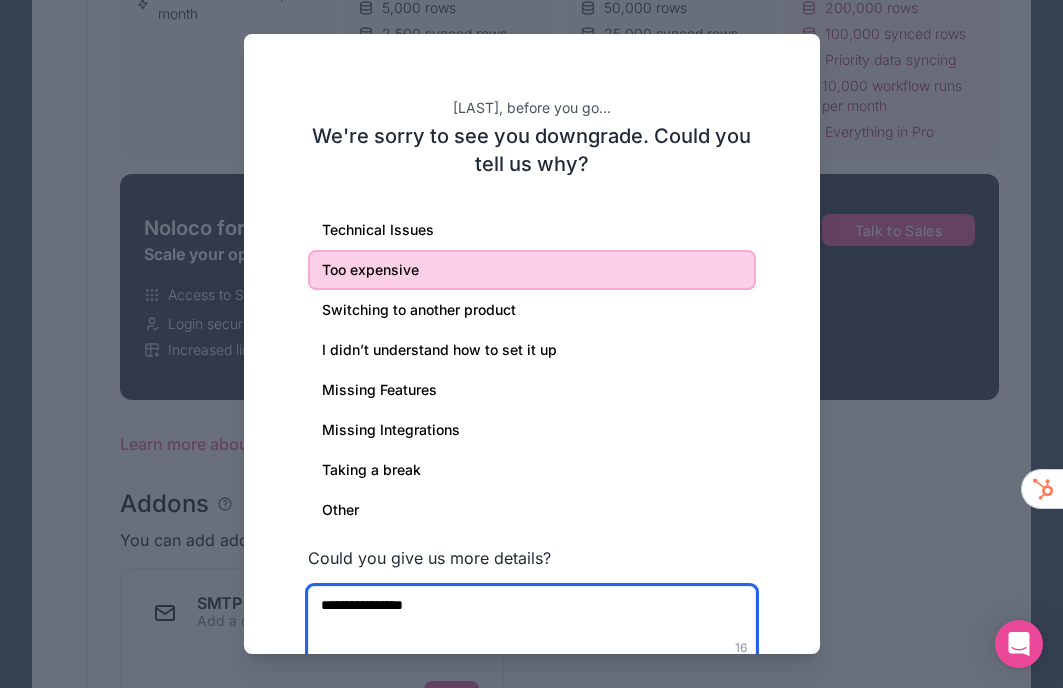 type on "**********" 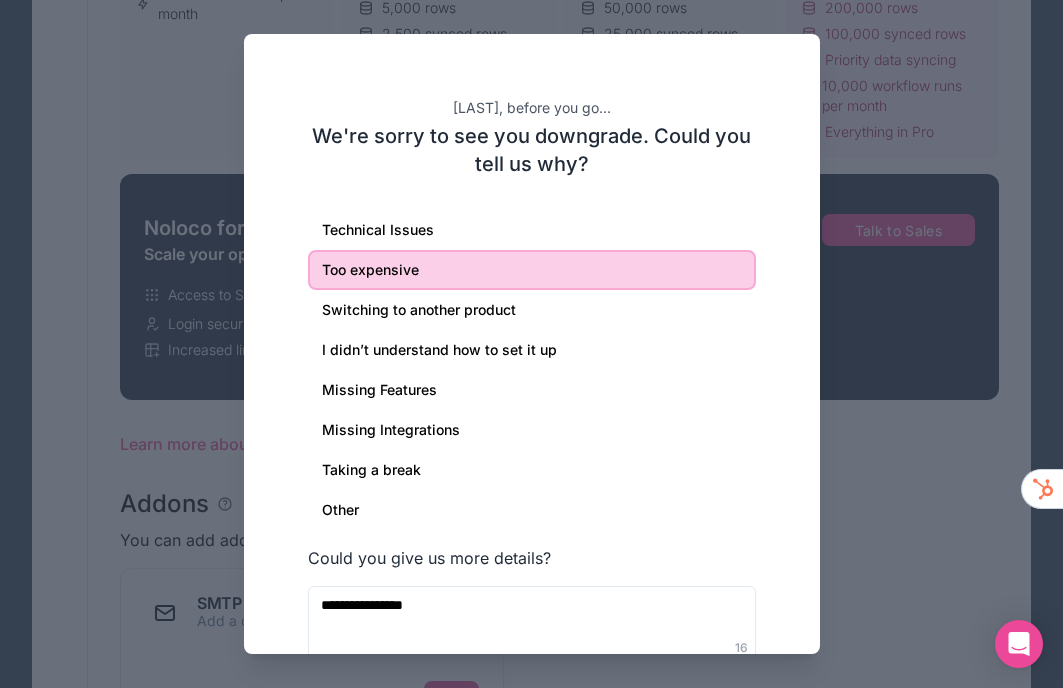 type 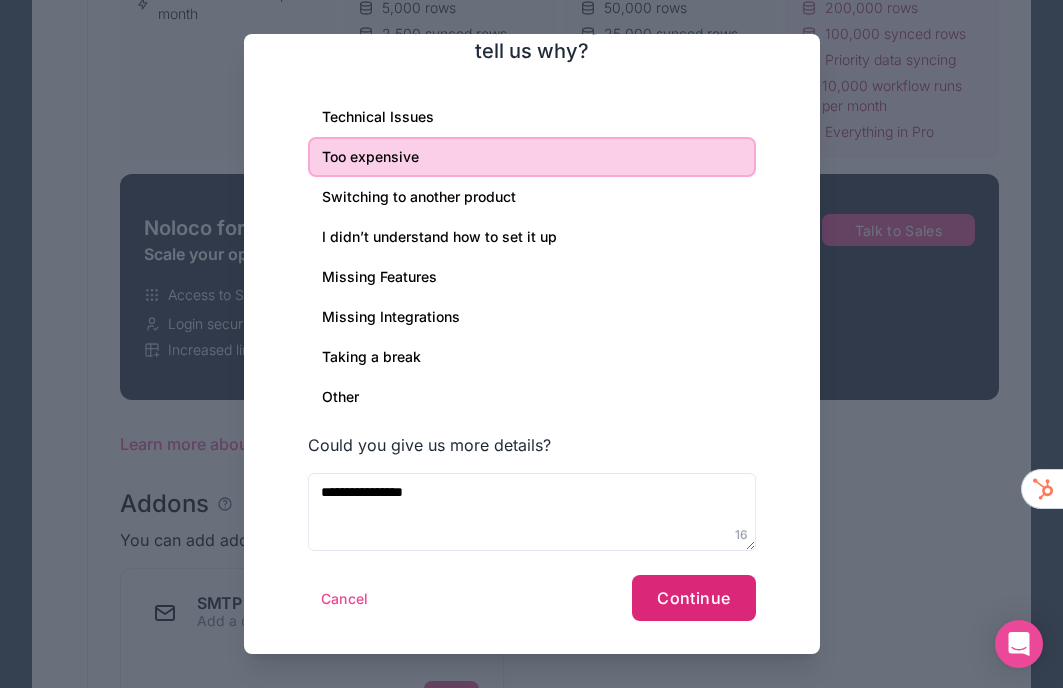 click on "Continue" at bounding box center [693, 598] 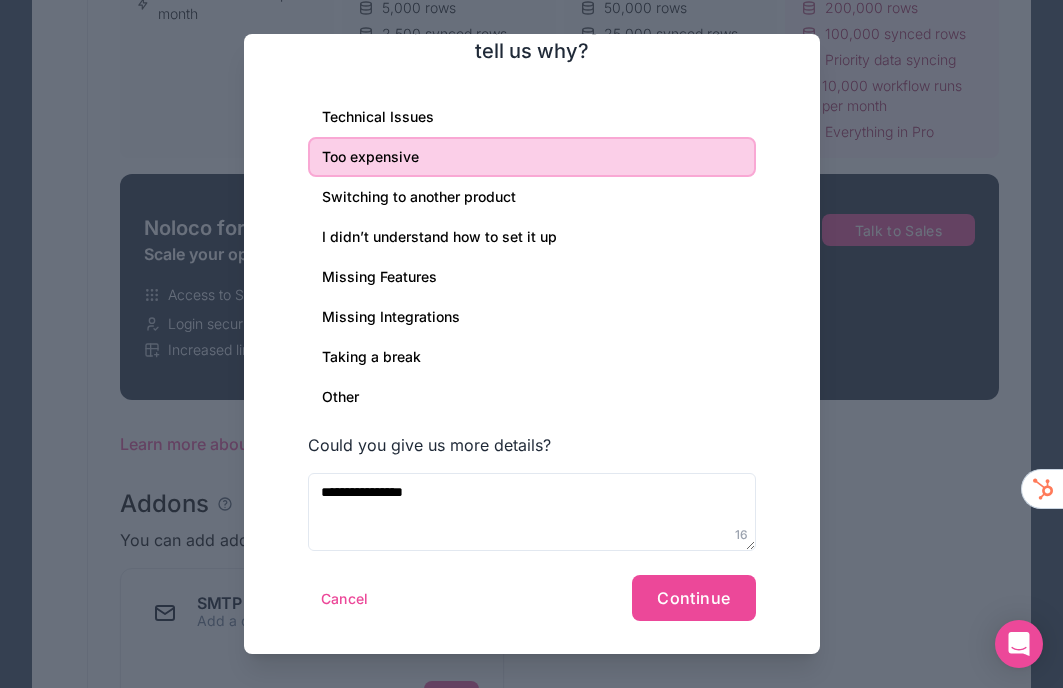scroll, scrollTop: 0, scrollLeft: 0, axis: both 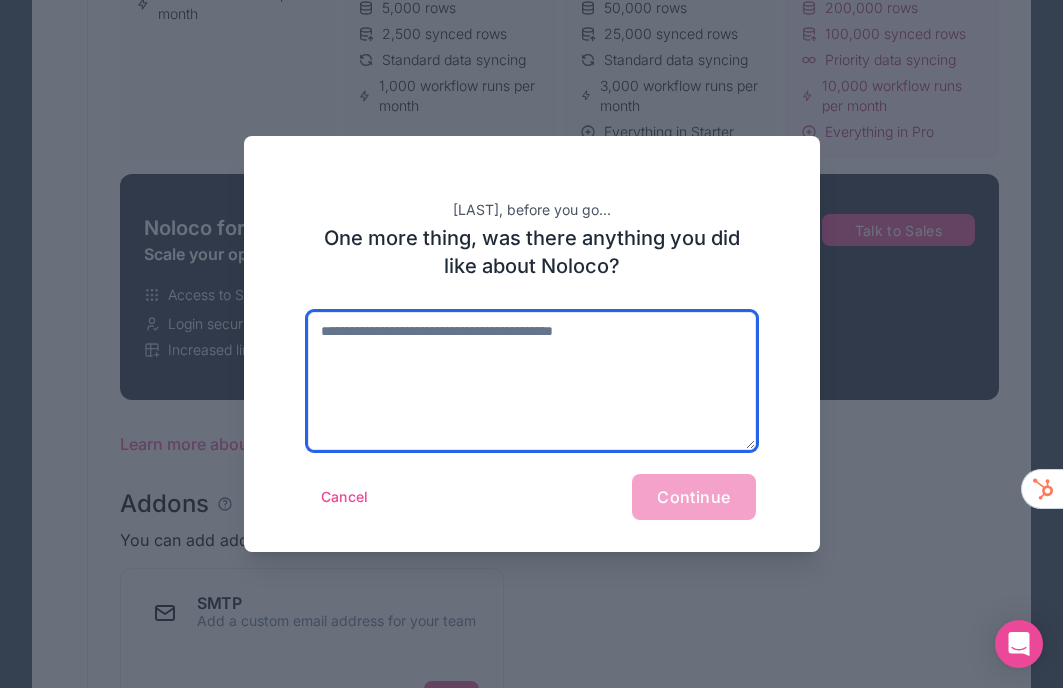 click at bounding box center (532, 381) 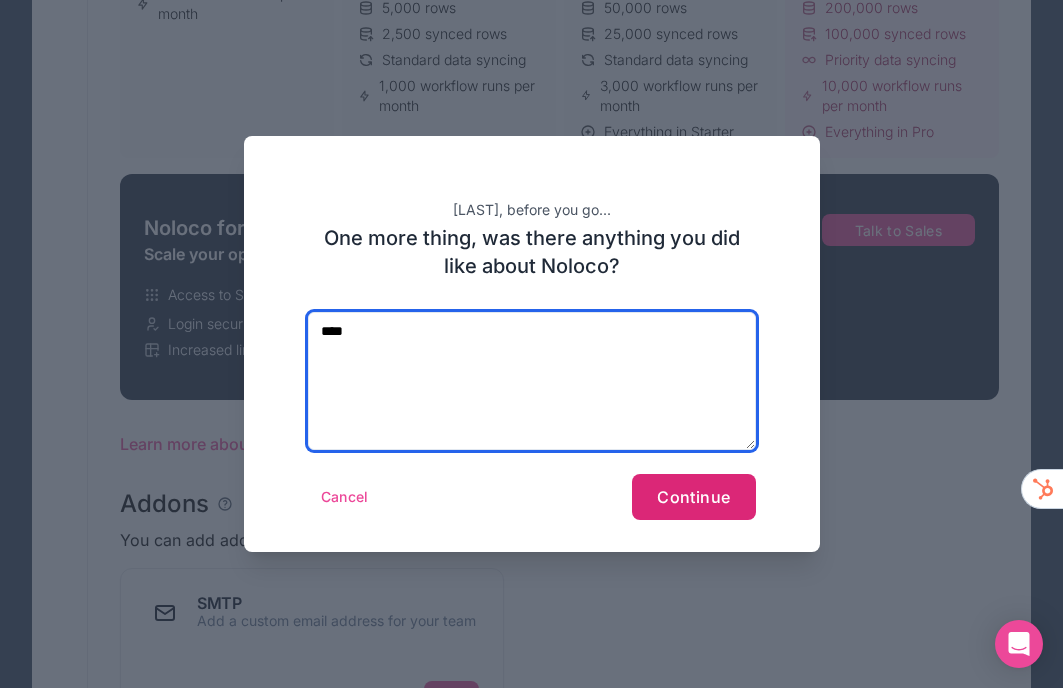 type on "***" 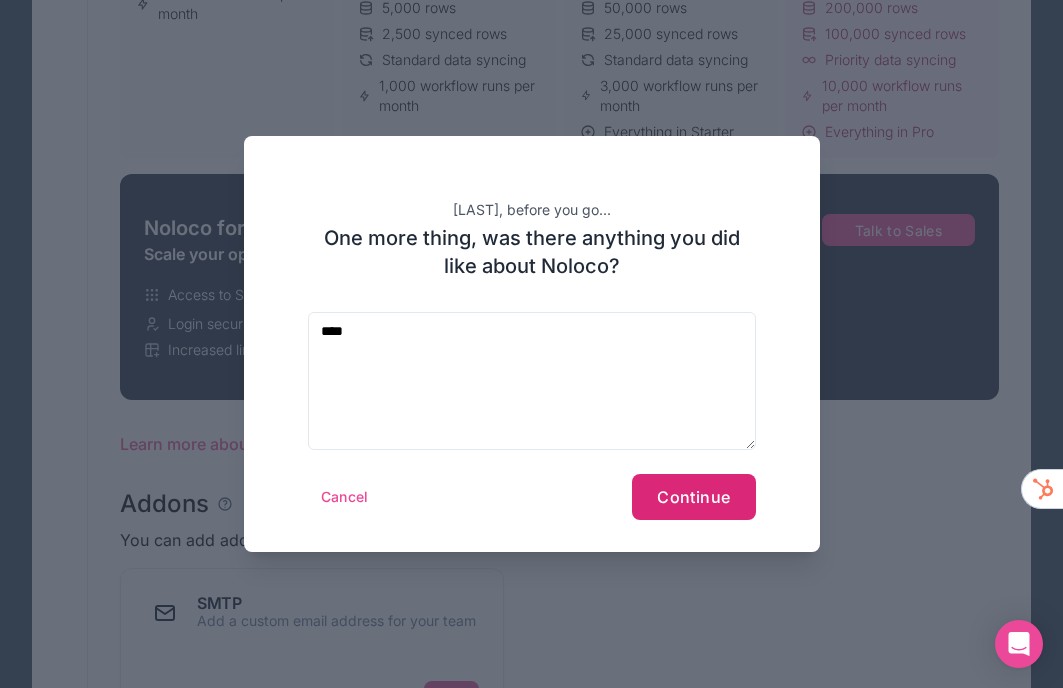 click on "Continue" at bounding box center (693, 497) 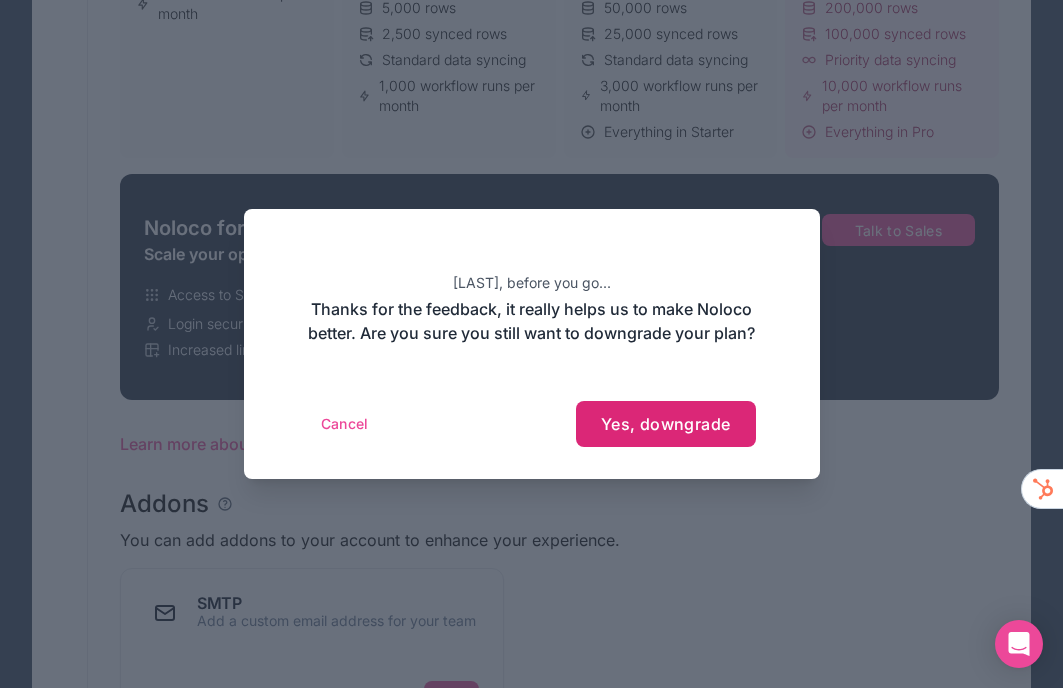 click on "Yes, downgrade" at bounding box center [666, 424] 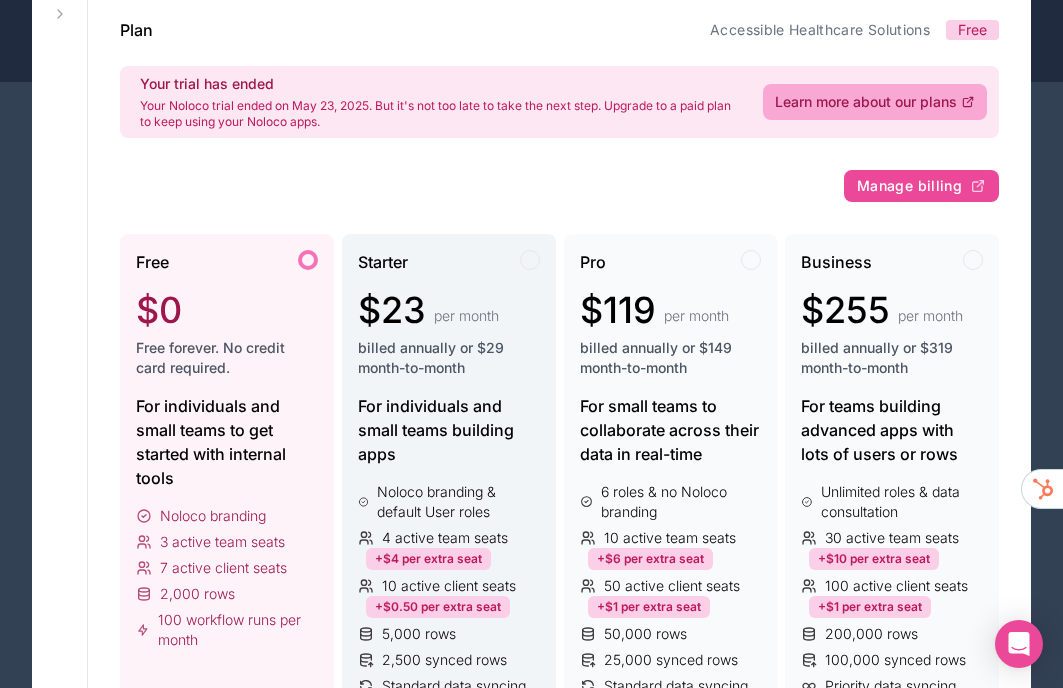 scroll, scrollTop: 0, scrollLeft: 0, axis: both 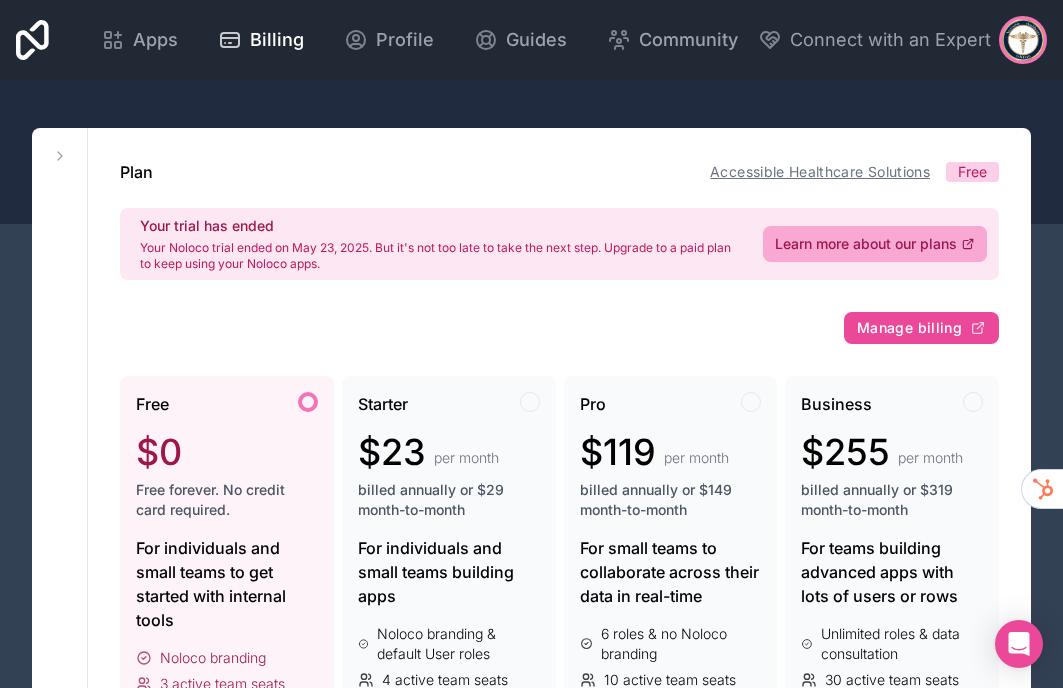 click on "Accessible Healthcare Solutions" at bounding box center (820, 171) 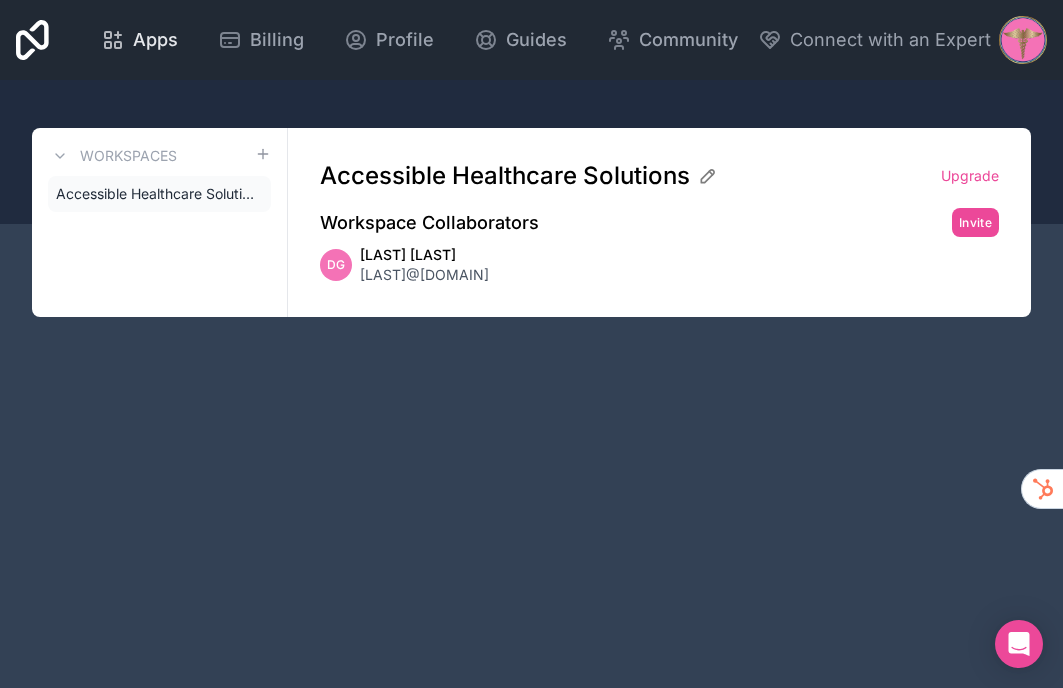 click on "Apps" at bounding box center (139, 40) 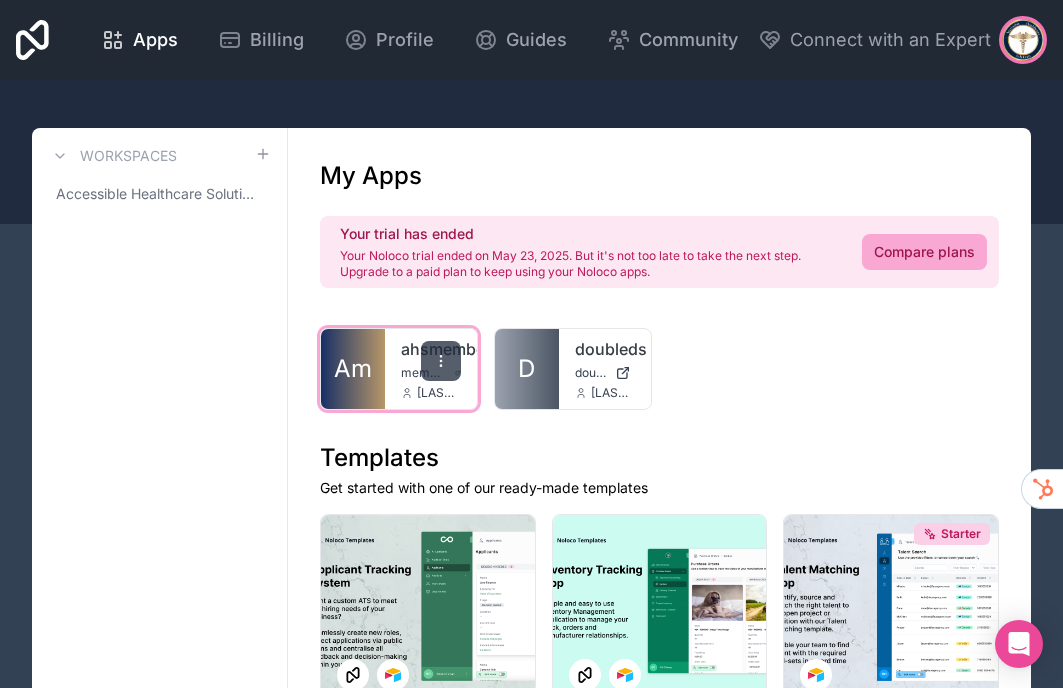 click 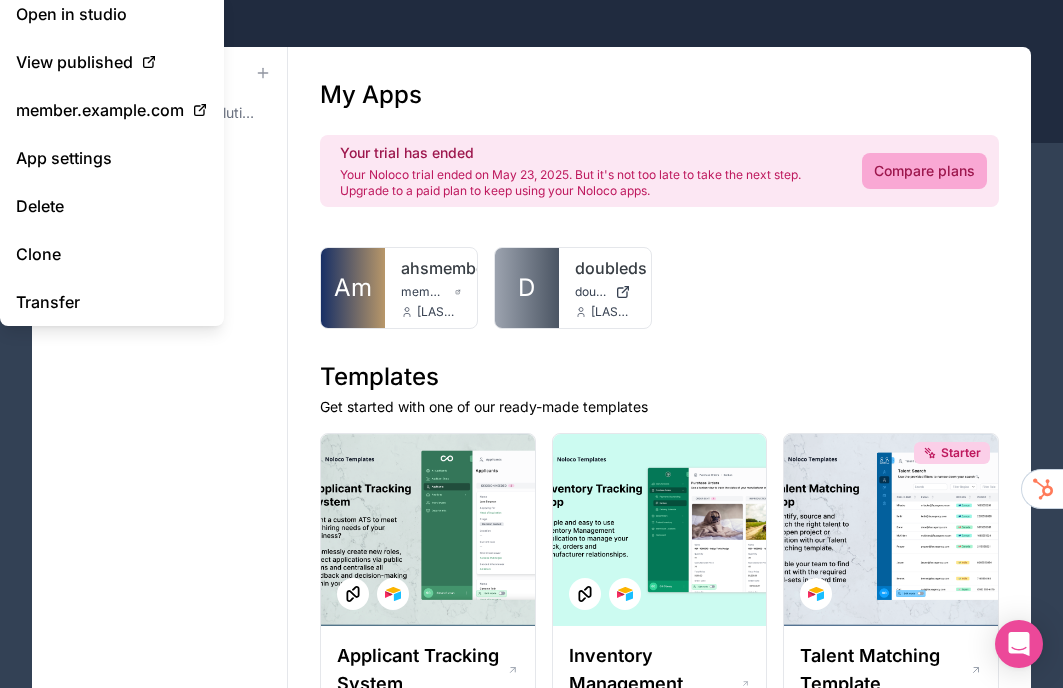 scroll, scrollTop: 0, scrollLeft: 0, axis: both 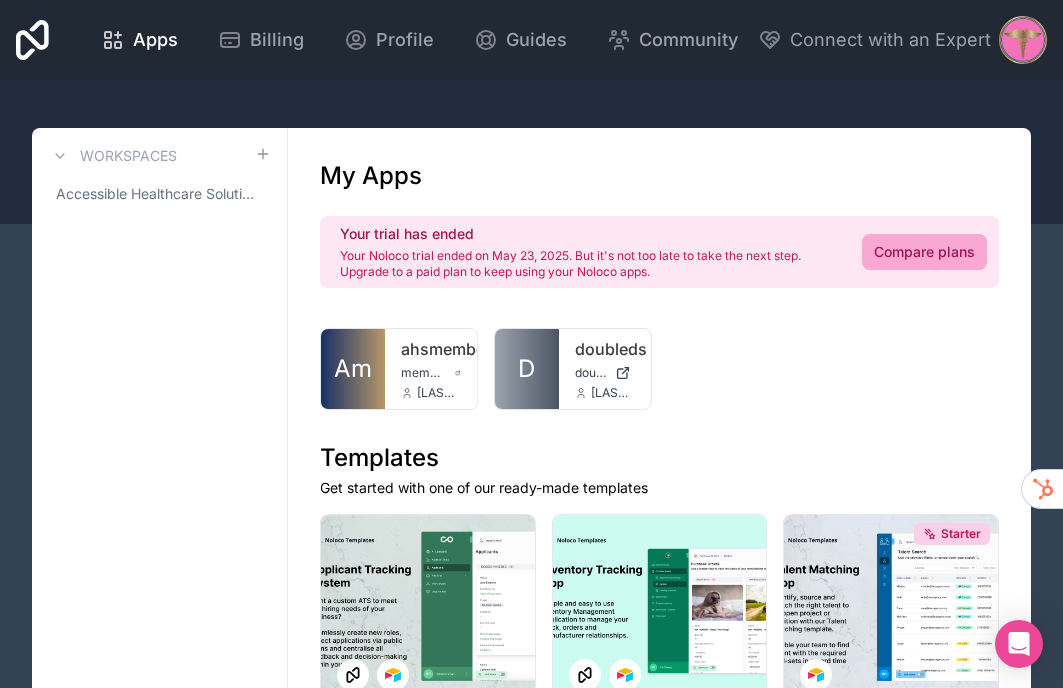 click on "Compare plans" at bounding box center (924, 252) 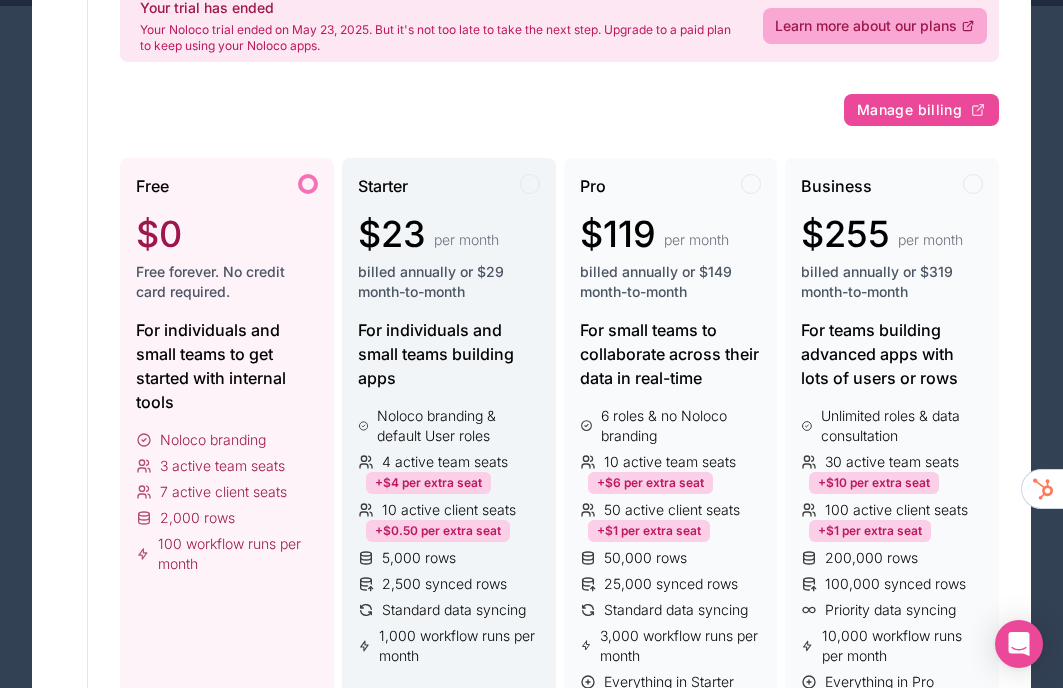 scroll, scrollTop: 0, scrollLeft: 0, axis: both 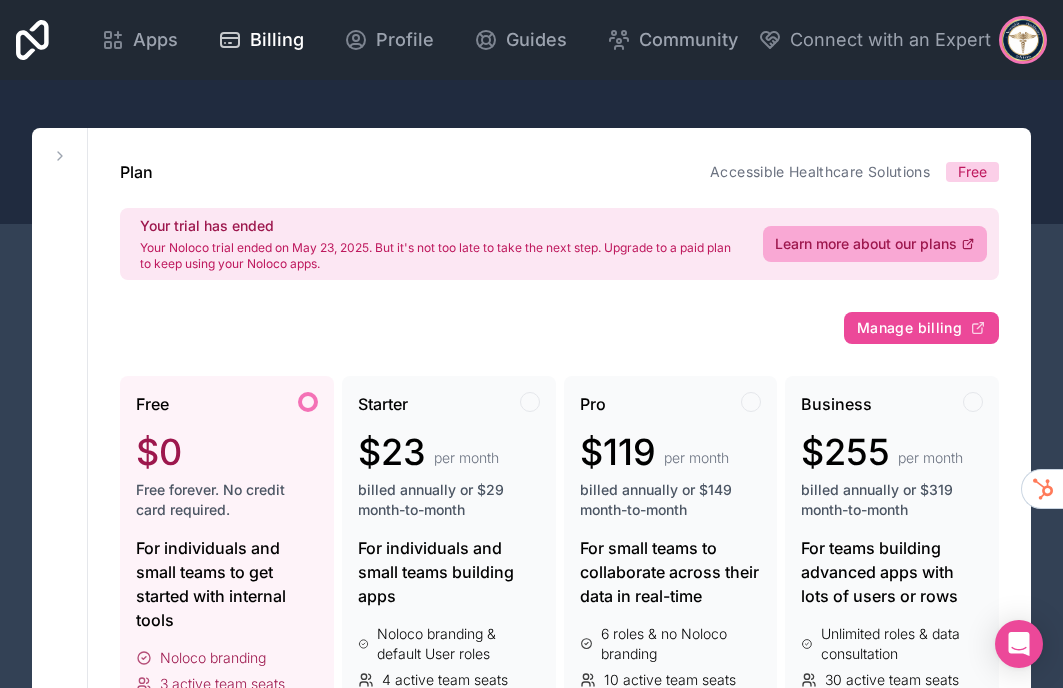 click on "Plan Accessible Healthcare Solutions Free Your trial has ended Your Noloco trial ended on May 23, 2025. But it's not too late to take the next step. Upgrade to a paid plan to keep using your Noloco apps. Learn more about our plans Manage billing Free $0 Free forever. No credit card required. For individuals and small teams to get started with internal tools Noloco branding 3 active team seats 7 active client seats 2,000 rows 100 workflow runs per month Starter $23 per month billed annually or $29 month-to-month For individuals and small teams building apps Noloco branding & default User roles 4 active team seats +$4 per extra seat 10 active client seats +$0.50 per extra seat 5,000 rows 2,500 synced rows Standard data syncing 1,000 workflow runs per month Pro $119 per month billed annually or $149 month-to-month For small teams to collaborate across their data in real-time 6 roles & no Noloco branding 10 active team seats +$6 per extra seat 50 active client seats +$1 per extra seat 50,000 rows Business 7" at bounding box center [559, 1351] 